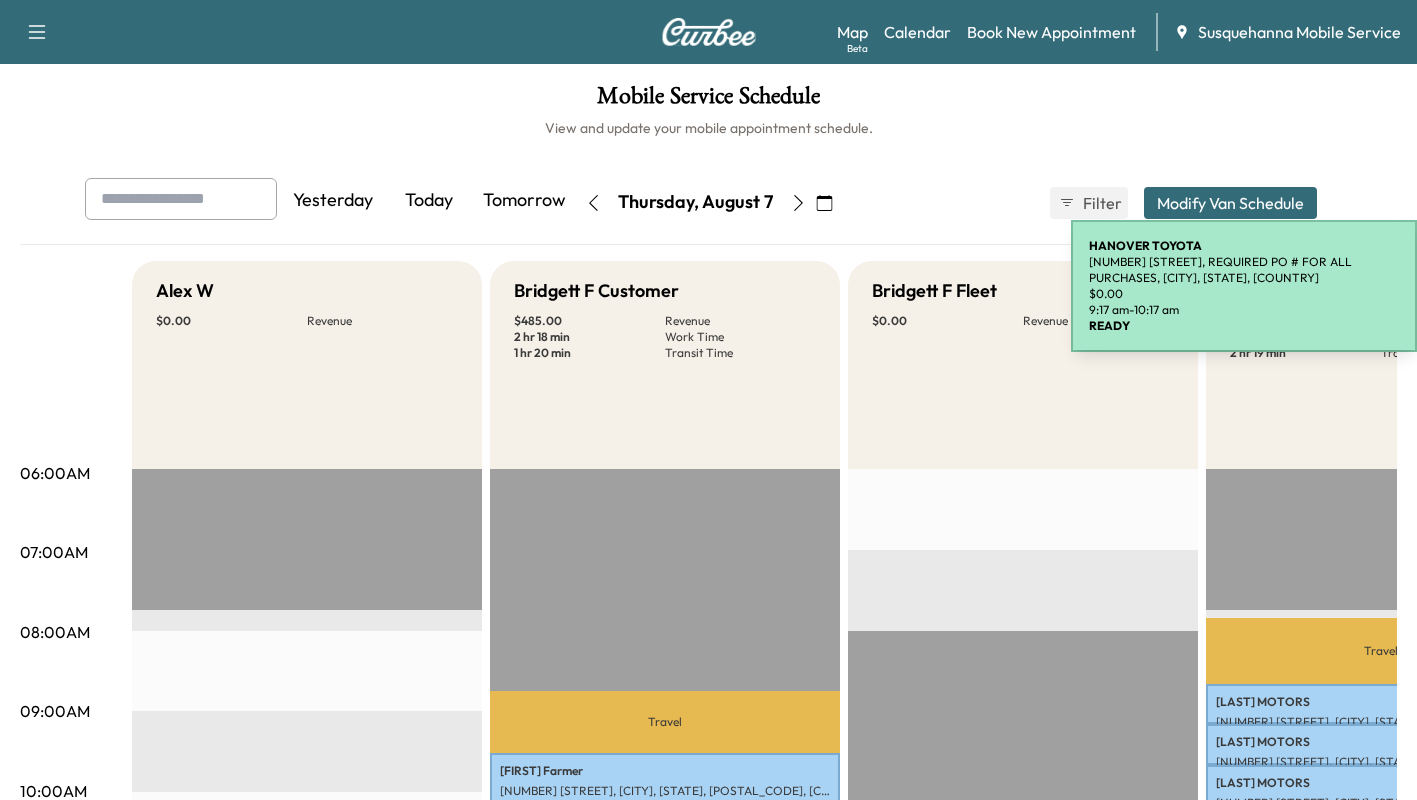 scroll, scrollTop: 0, scrollLeft: 0, axis: both 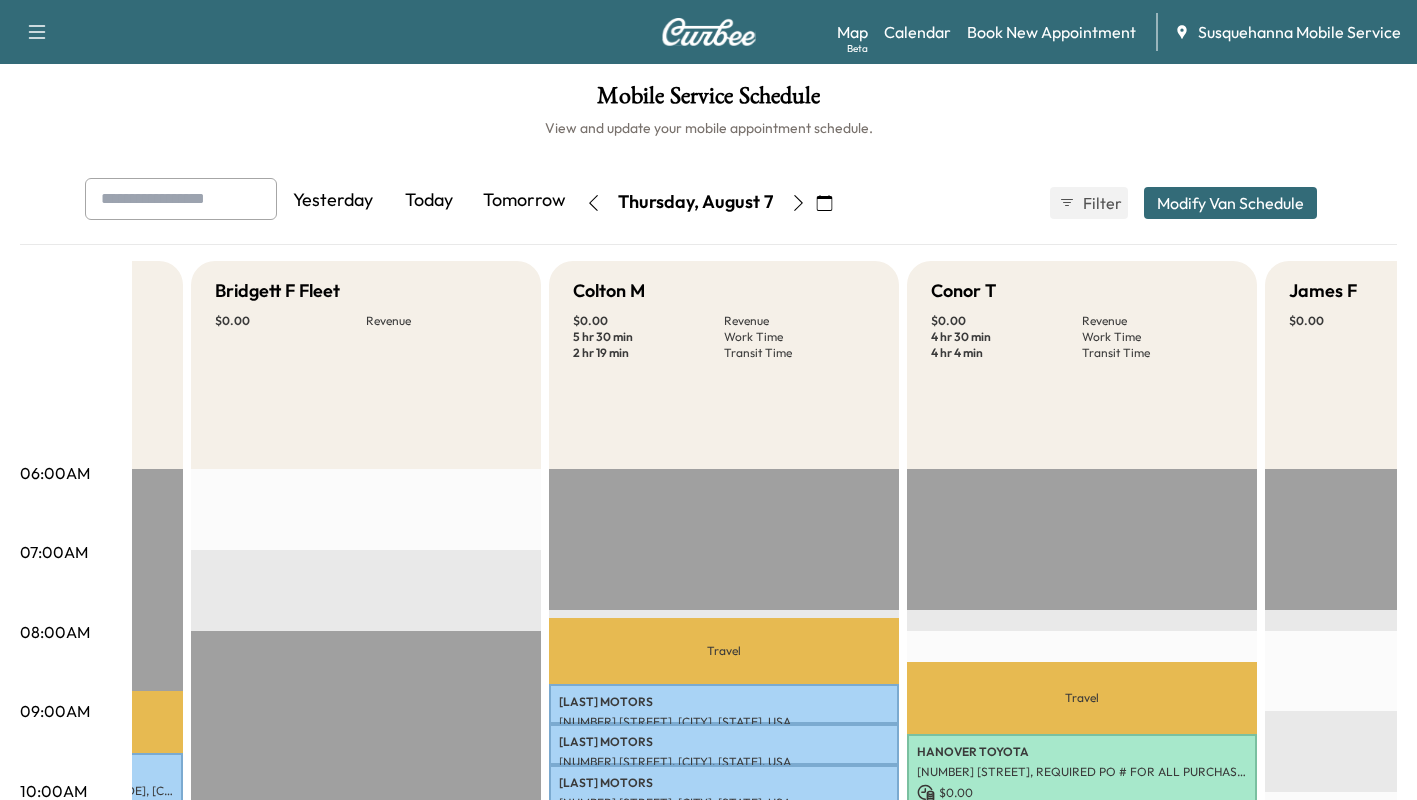click on "Book New Appointment" at bounding box center (1051, 32) 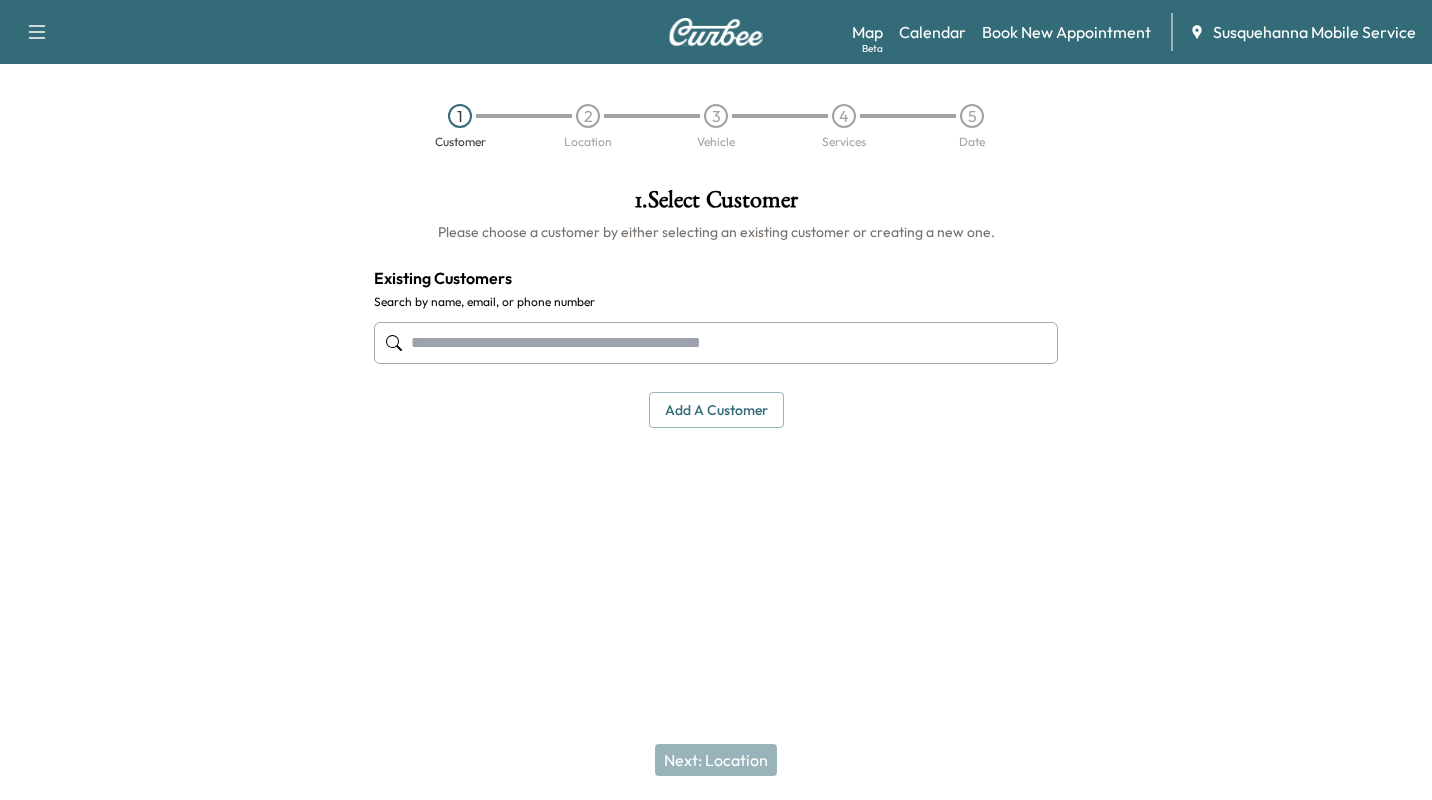 click at bounding box center [716, 343] 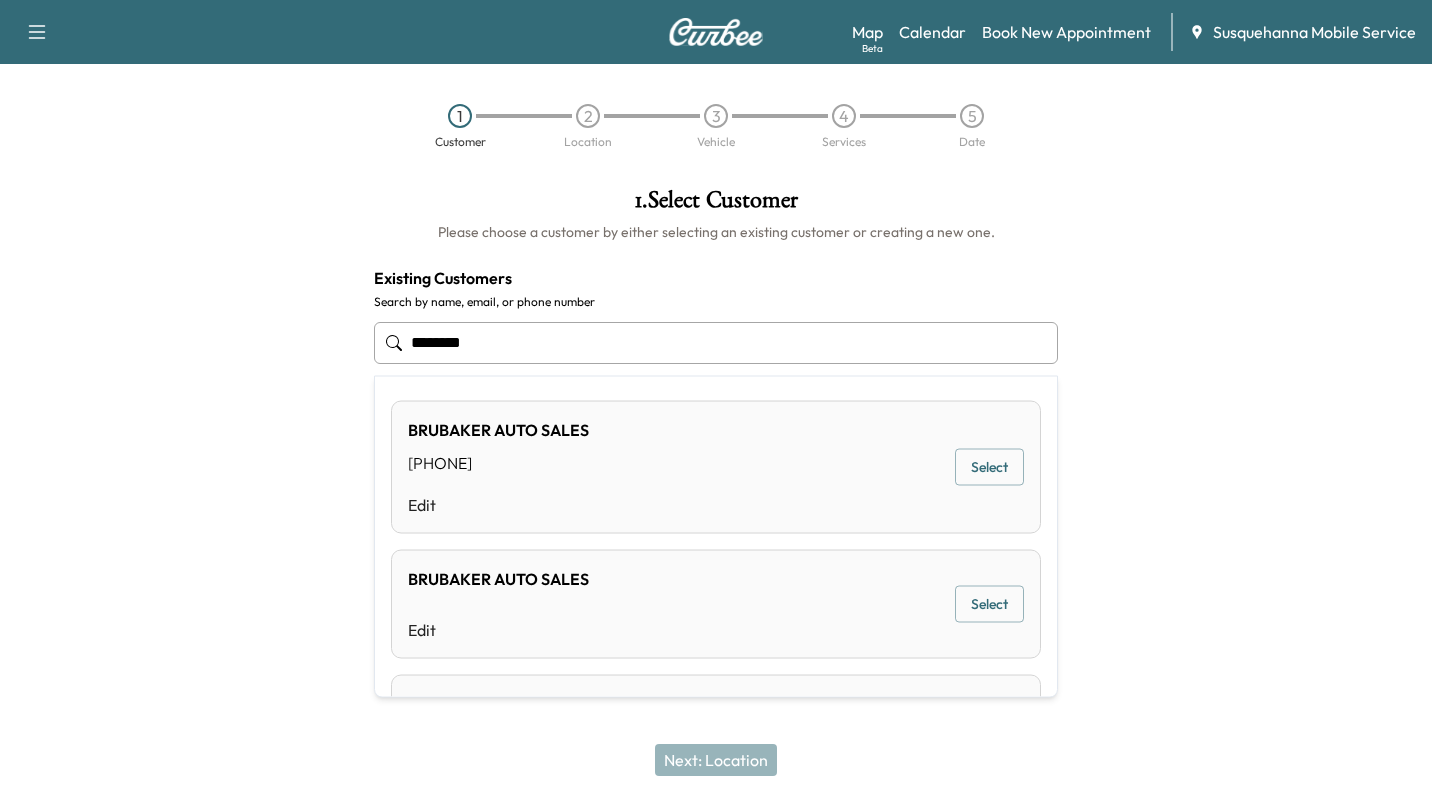 click on "Select" at bounding box center (989, 467) 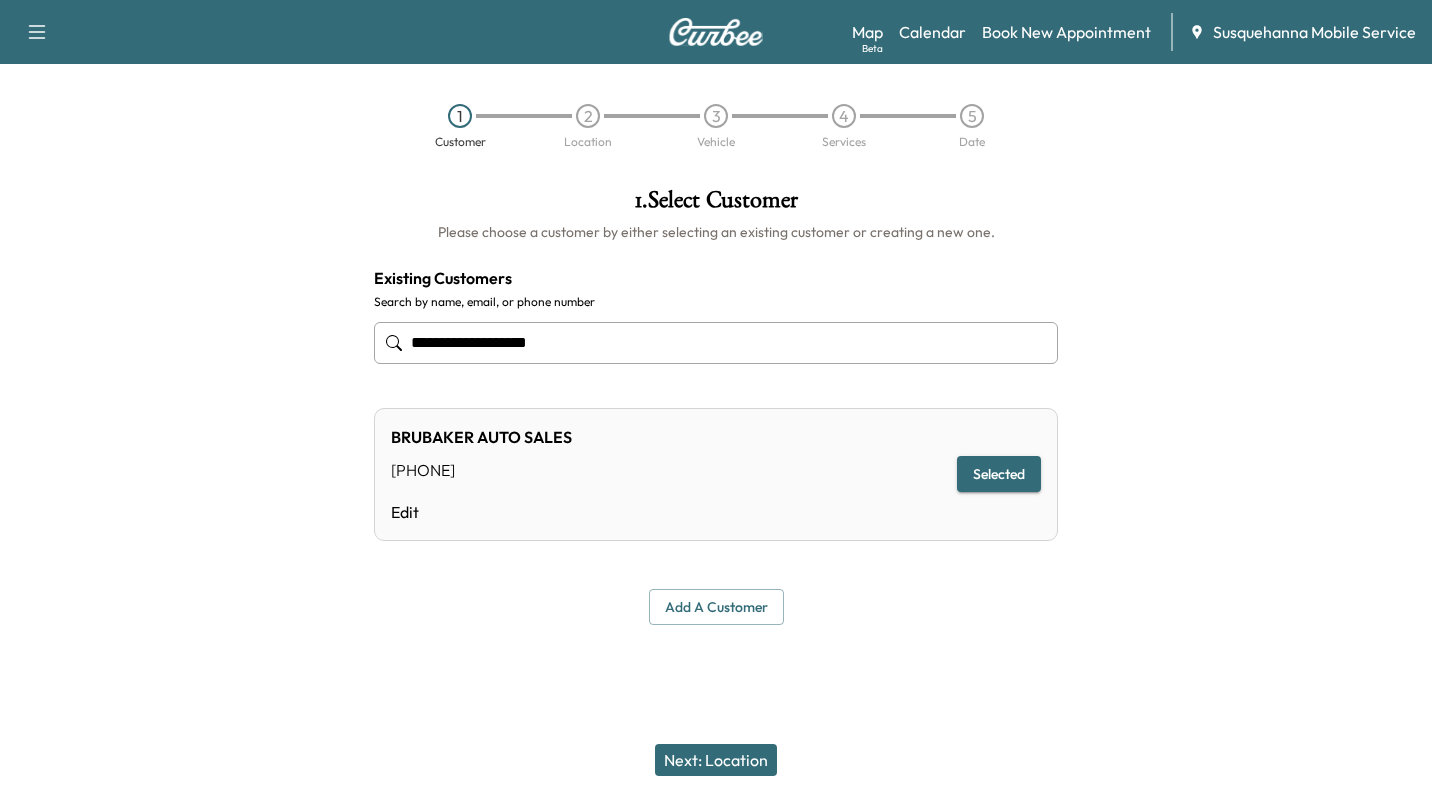 type on "**********" 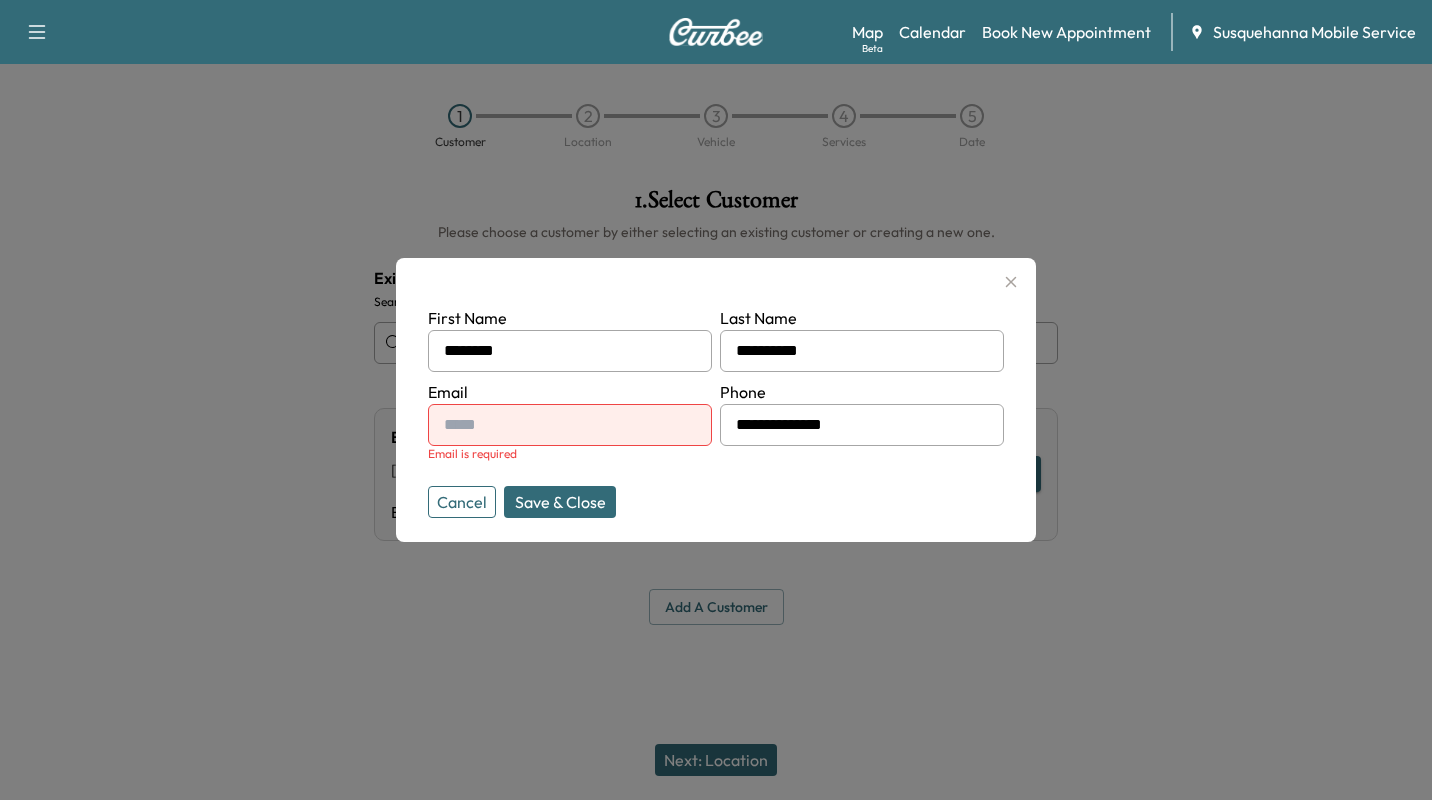 click at bounding box center [570, 425] 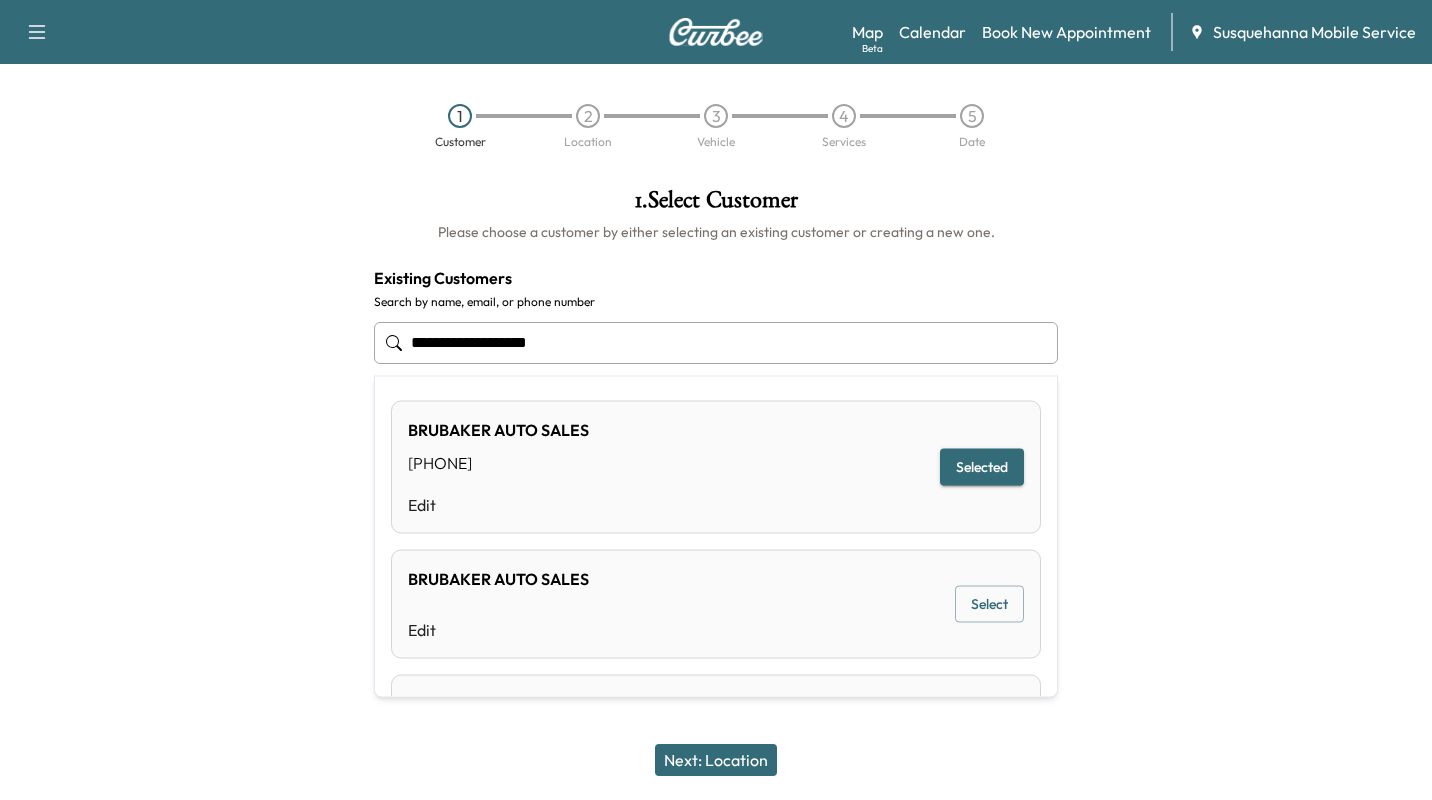 click on "**********" at bounding box center (716, 343) 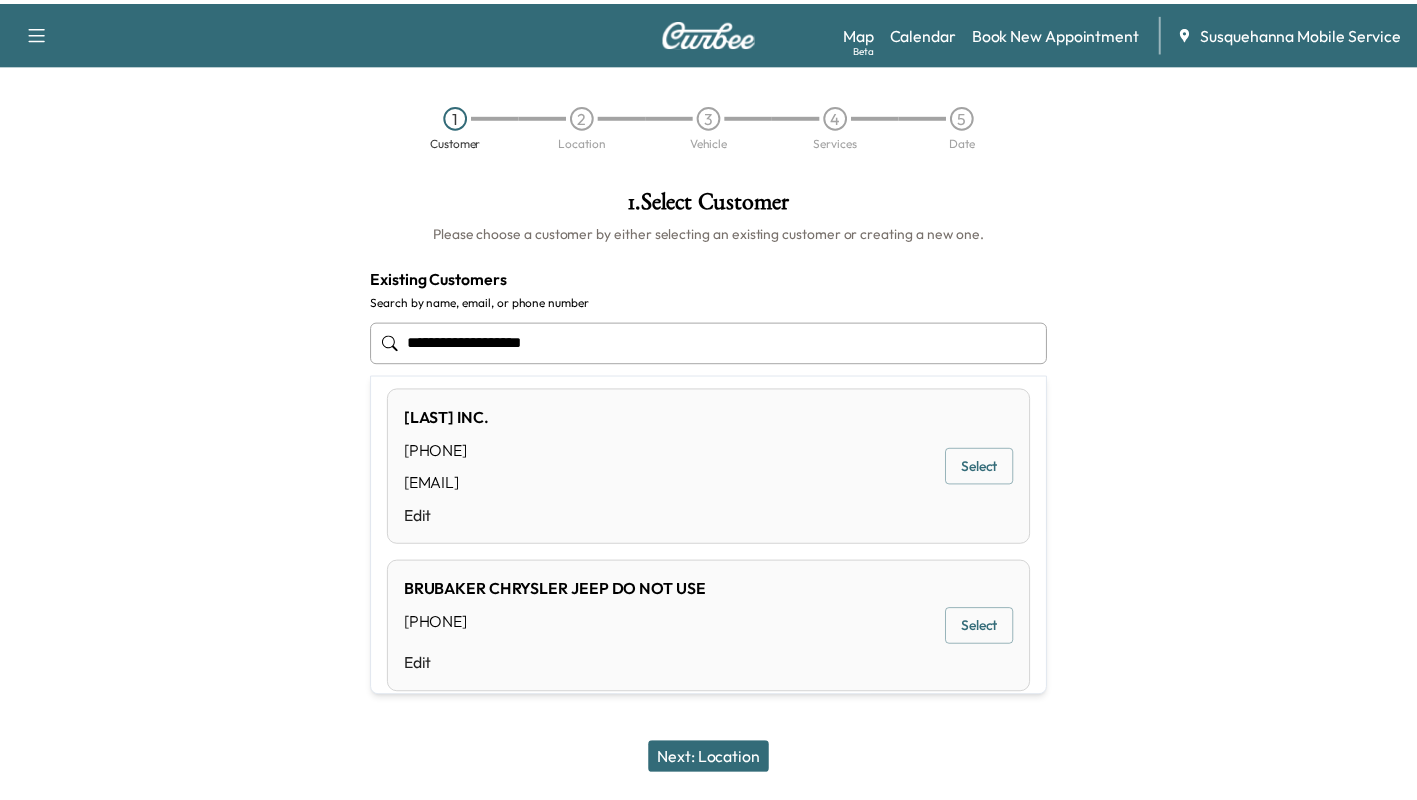 scroll, scrollTop: 0, scrollLeft: 0, axis: both 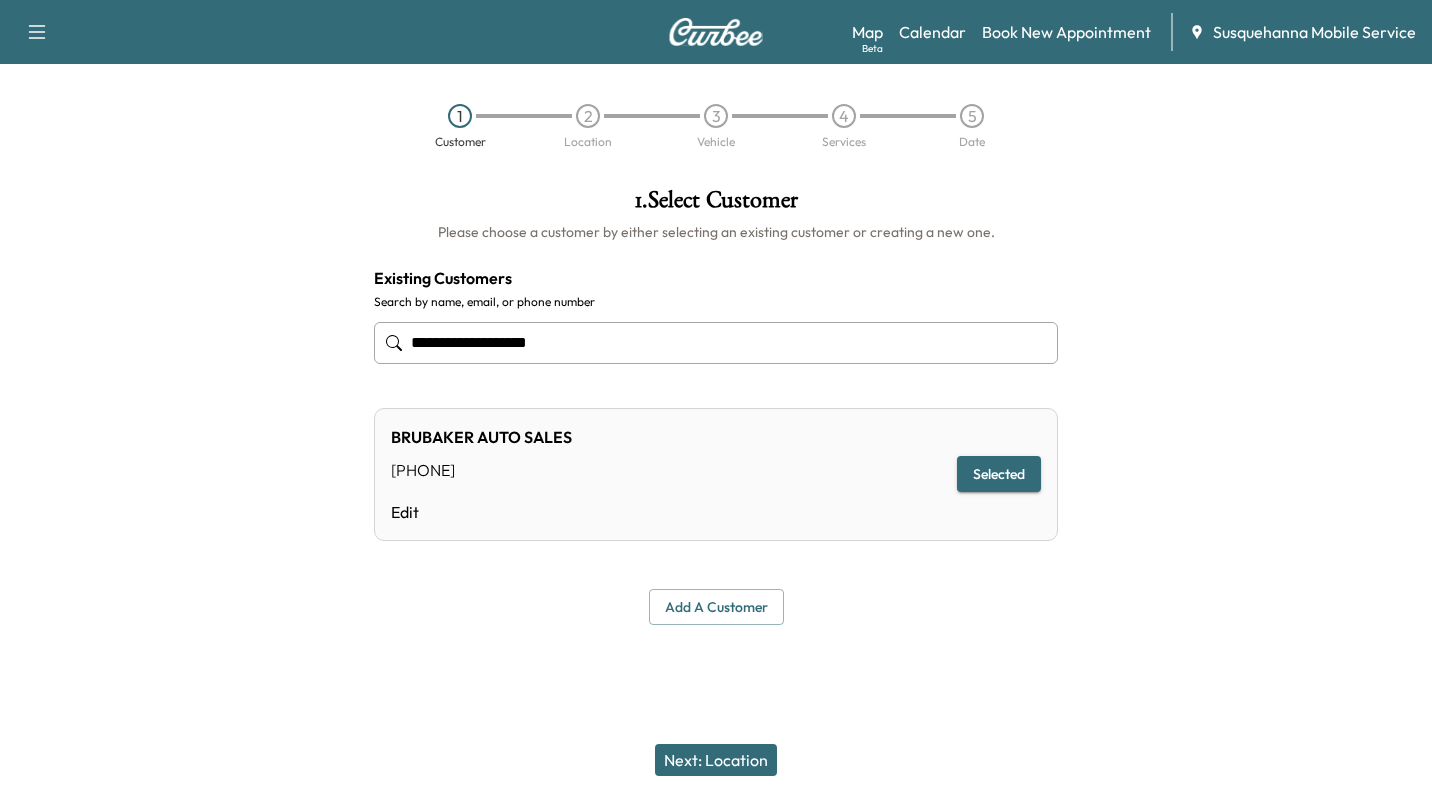 click on "Next: Location" at bounding box center [716, 760] 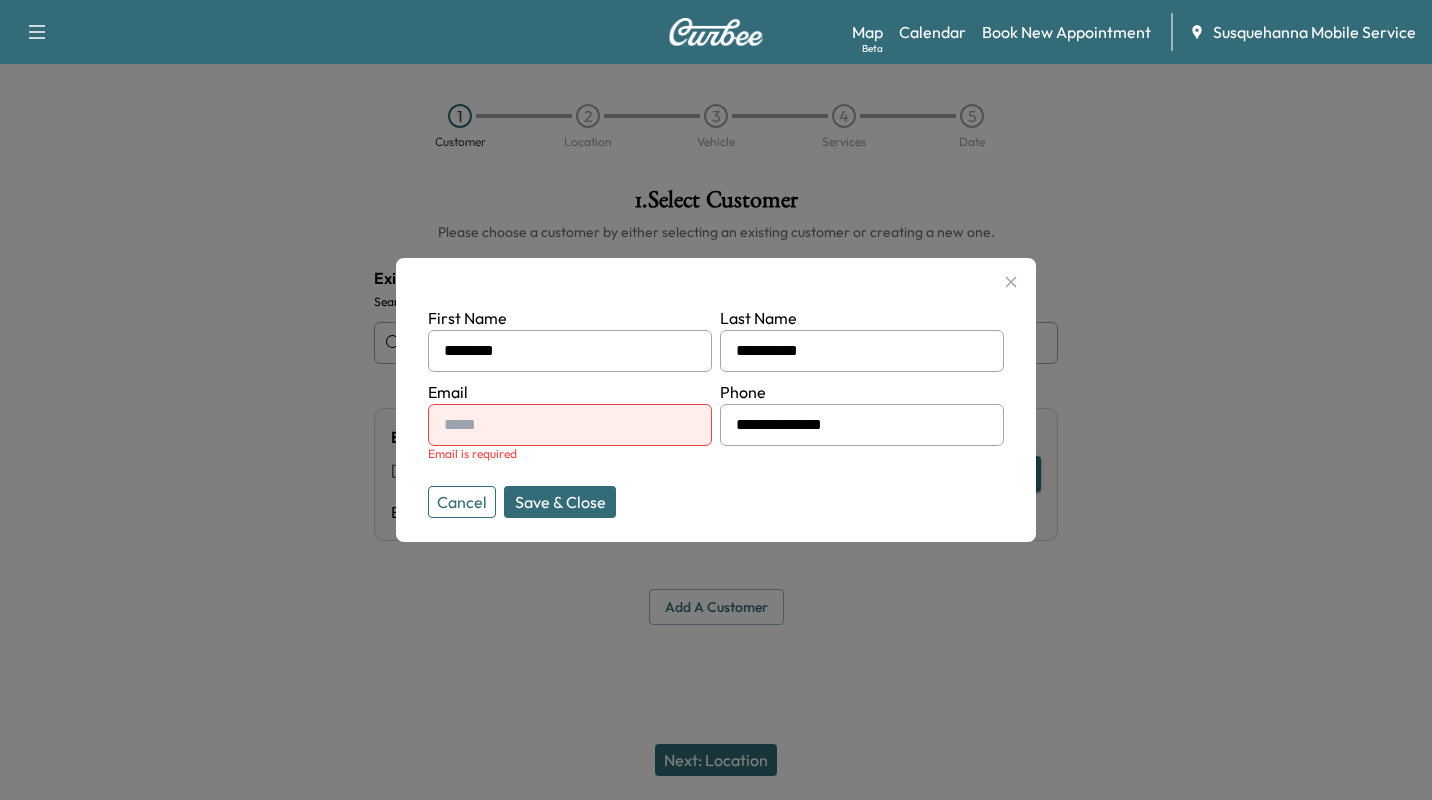 click at bounding box center (570, 425) 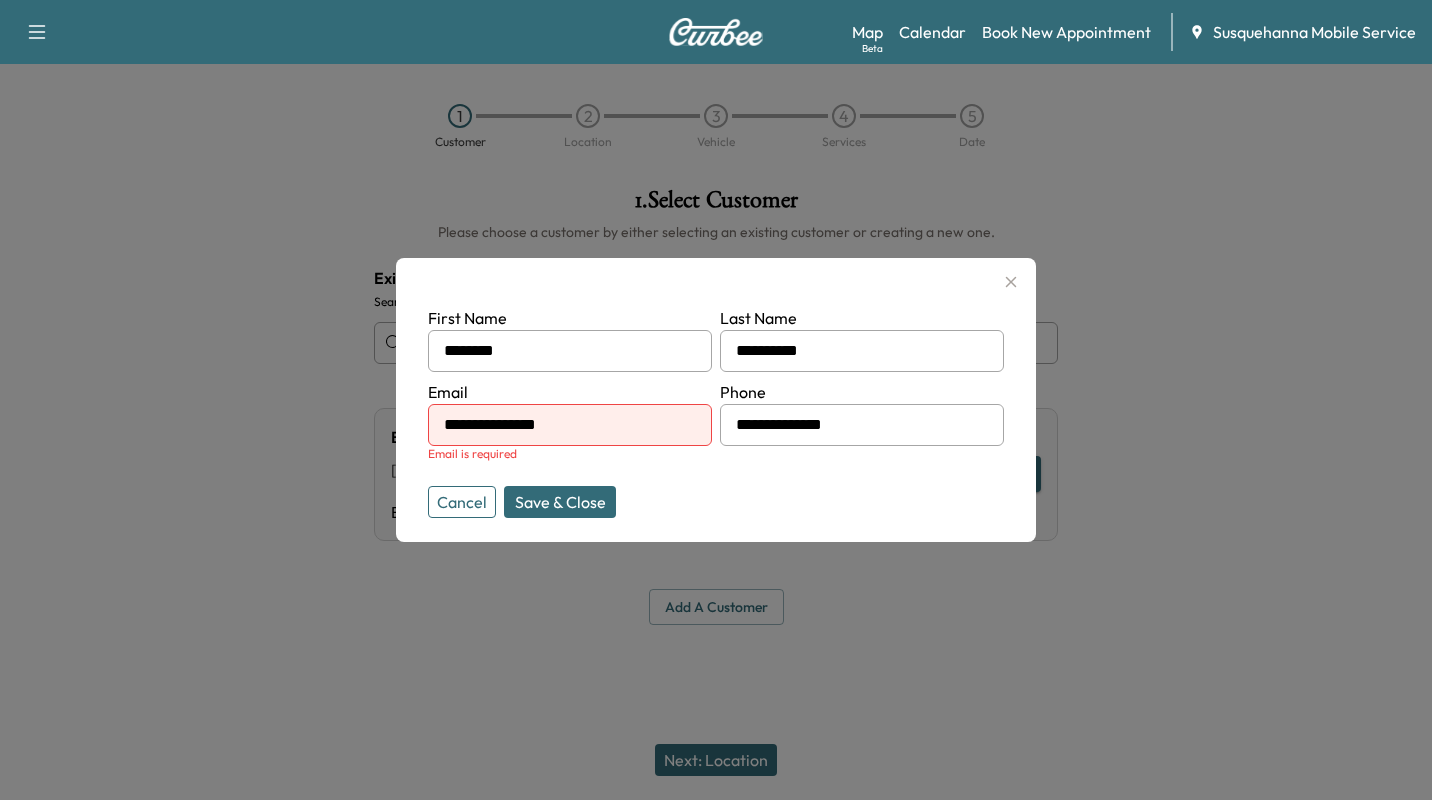 type on "**********" 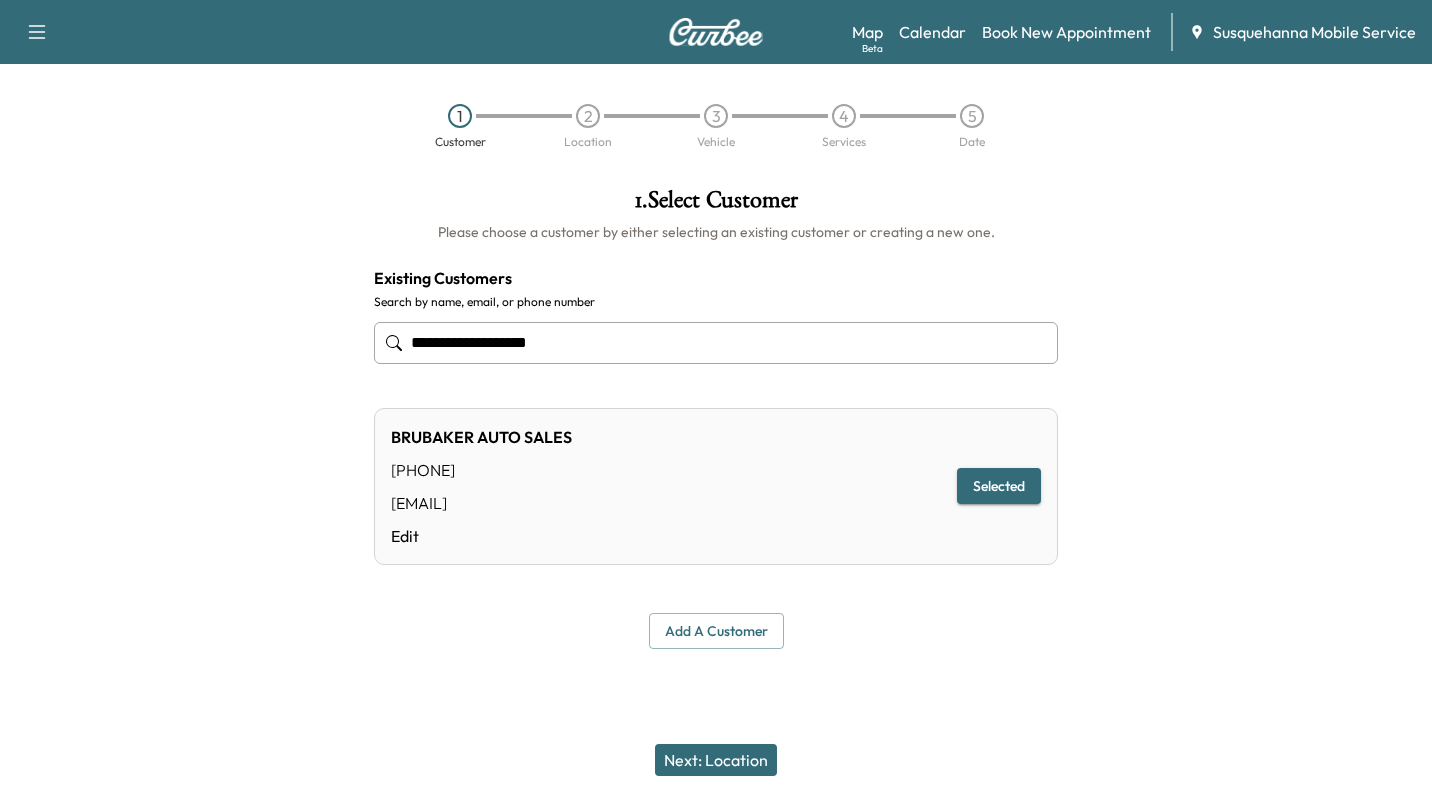 click on "Next: Location" at bounding box center [716, 760] 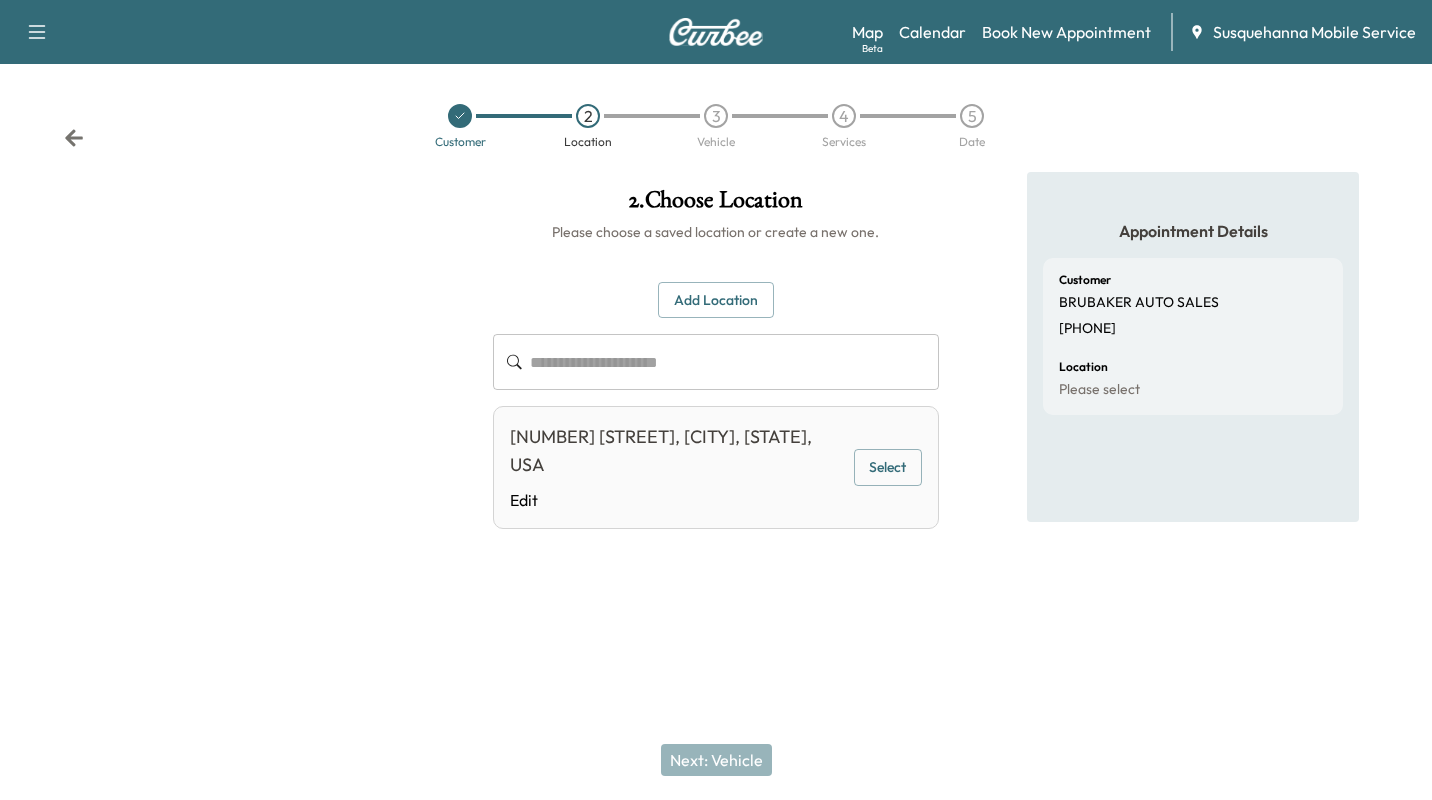 click on "[NUMBER] [STREET], [CITY], [STATE], [COUNTRY] Edit Select" at bounding box center [715, 467] 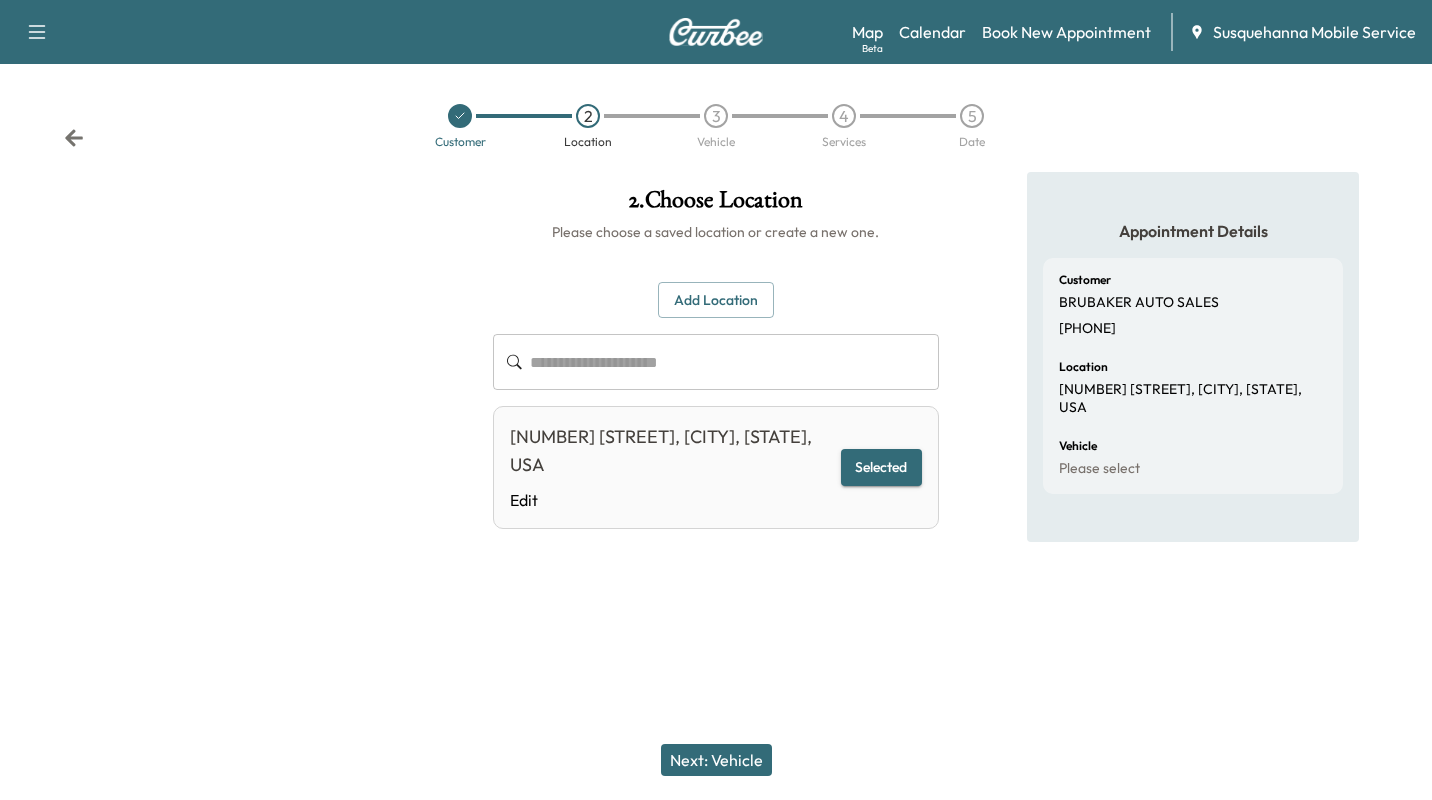 click on "Next: Vehicle" at bounding box center [716, 760] 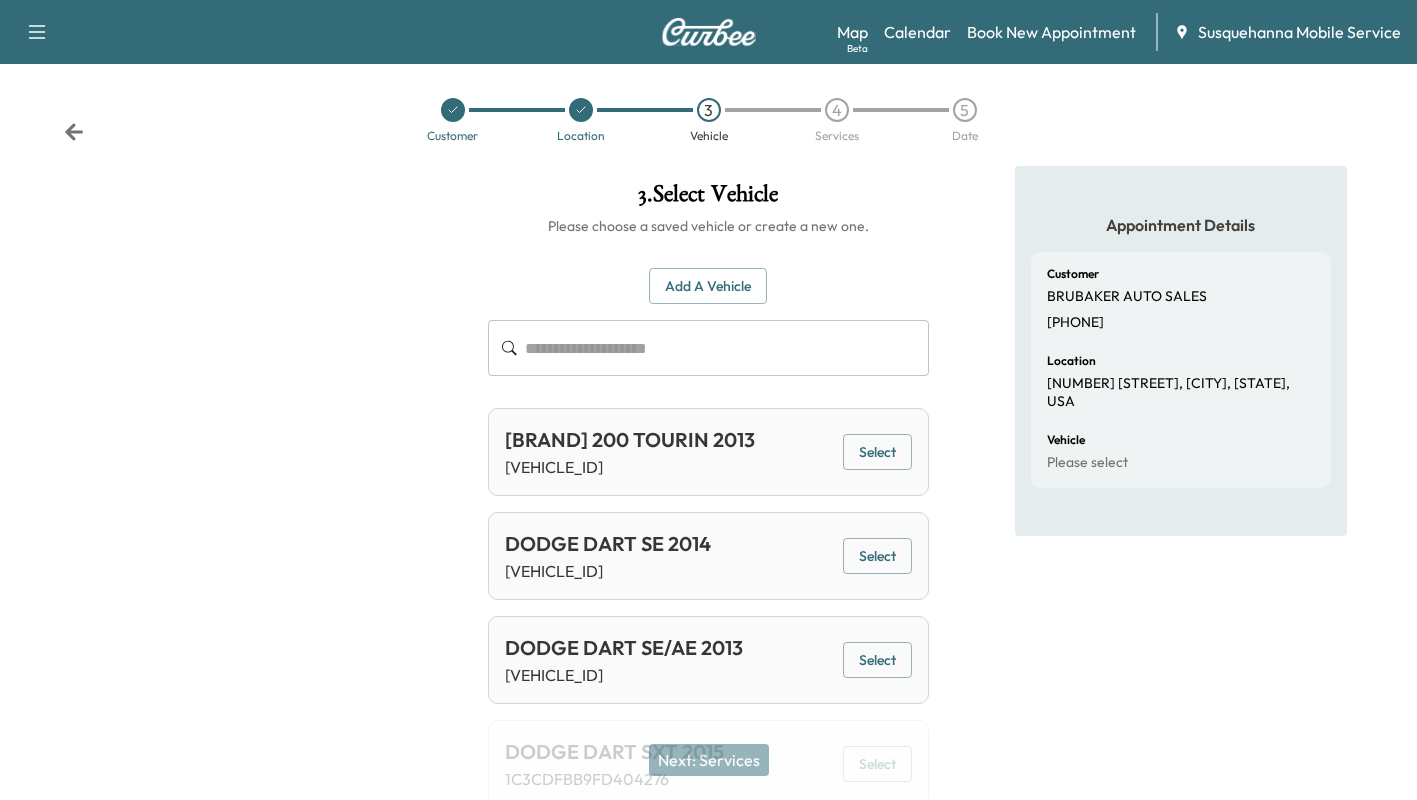 scroll, scrollTop: 5, scrollLeft: 0, axis: vertical 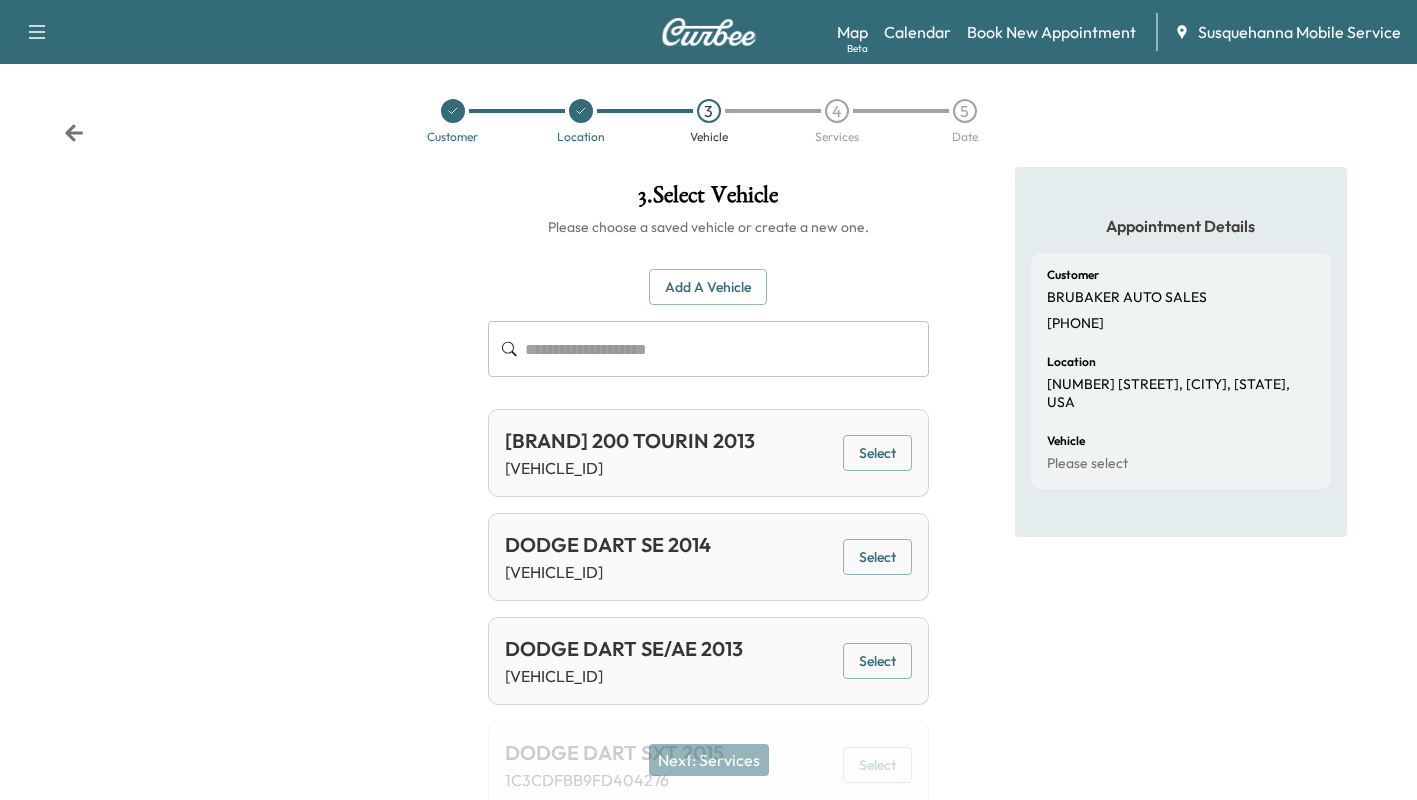 click on "Add a Vehicle" at bounding box center [708, 287] 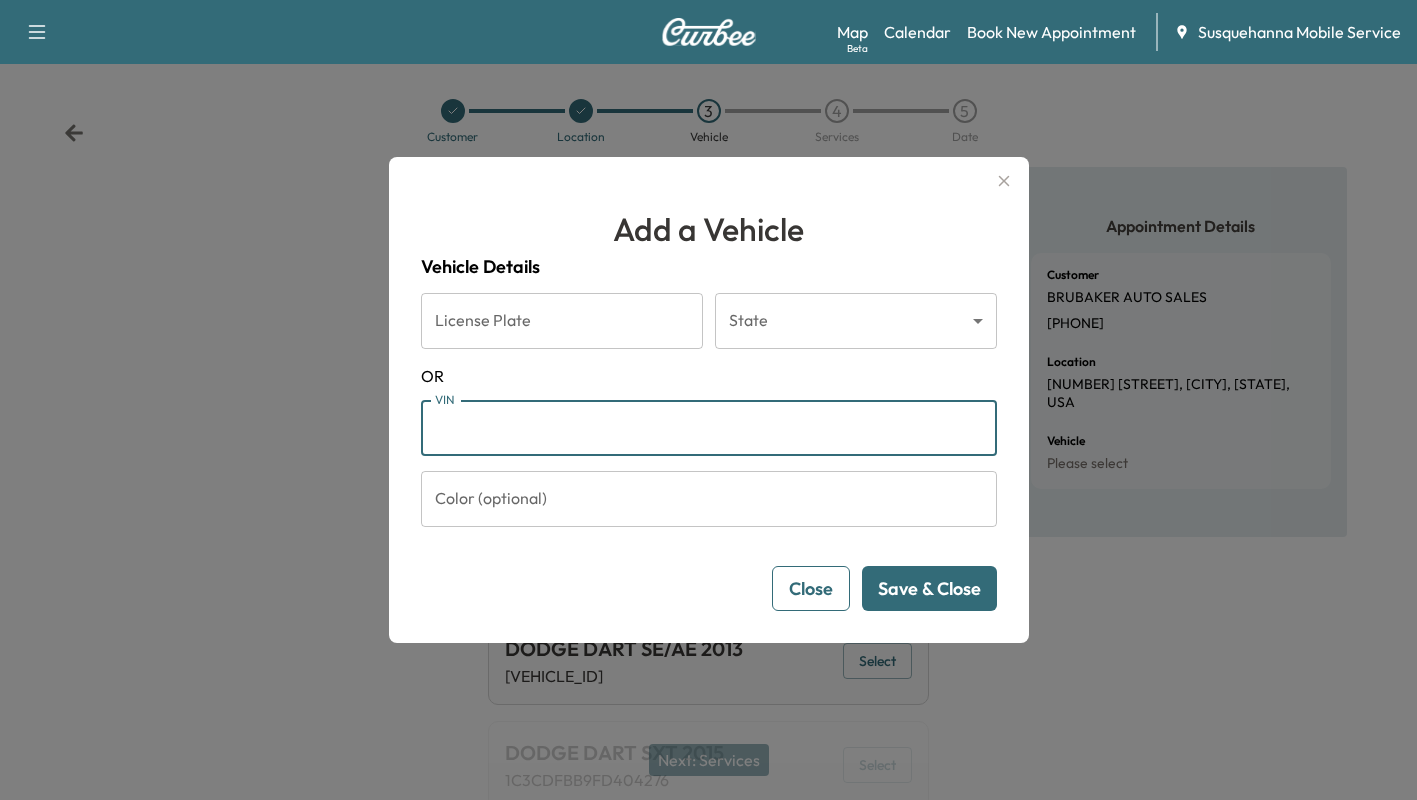 click on "VIN" at bounding box center (709, 428) 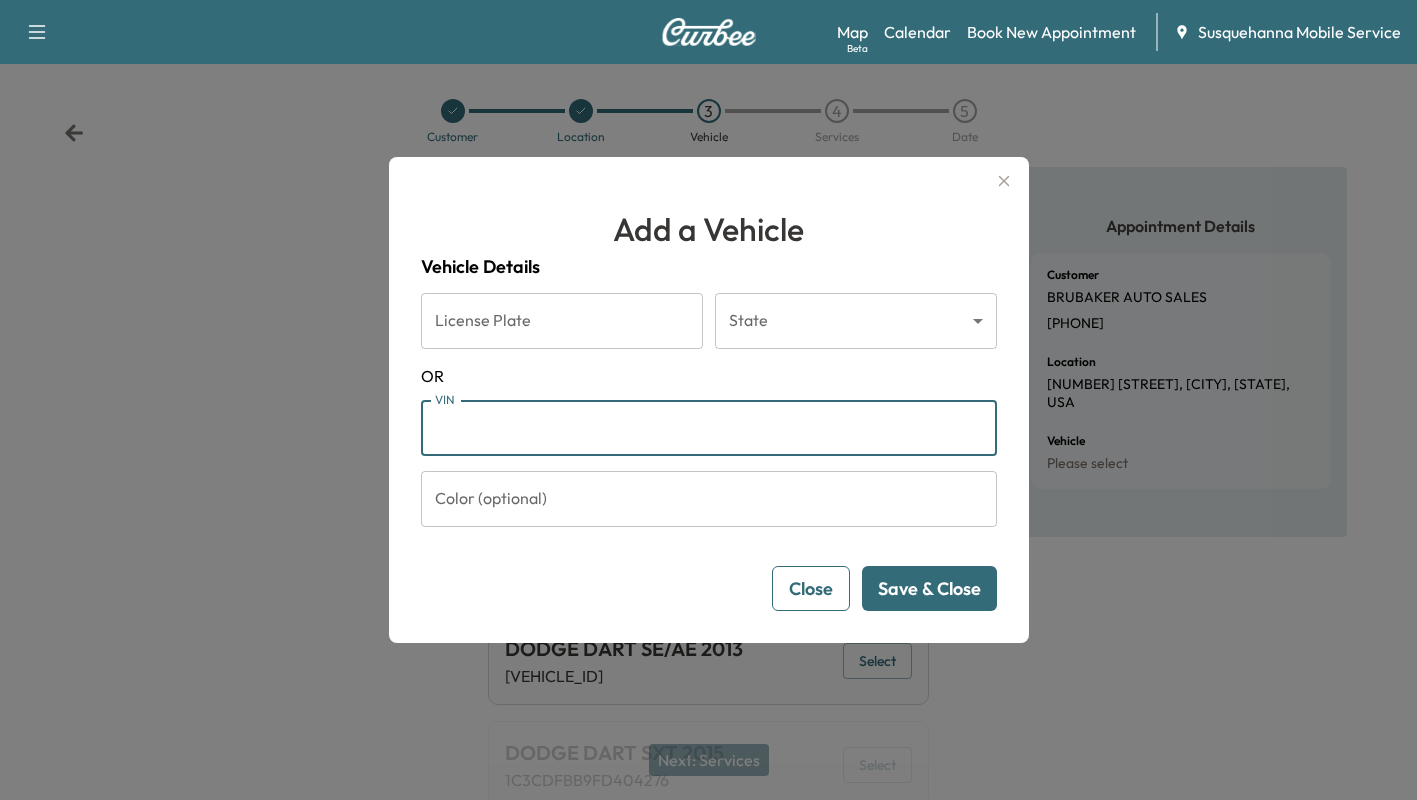 paste on "**********" 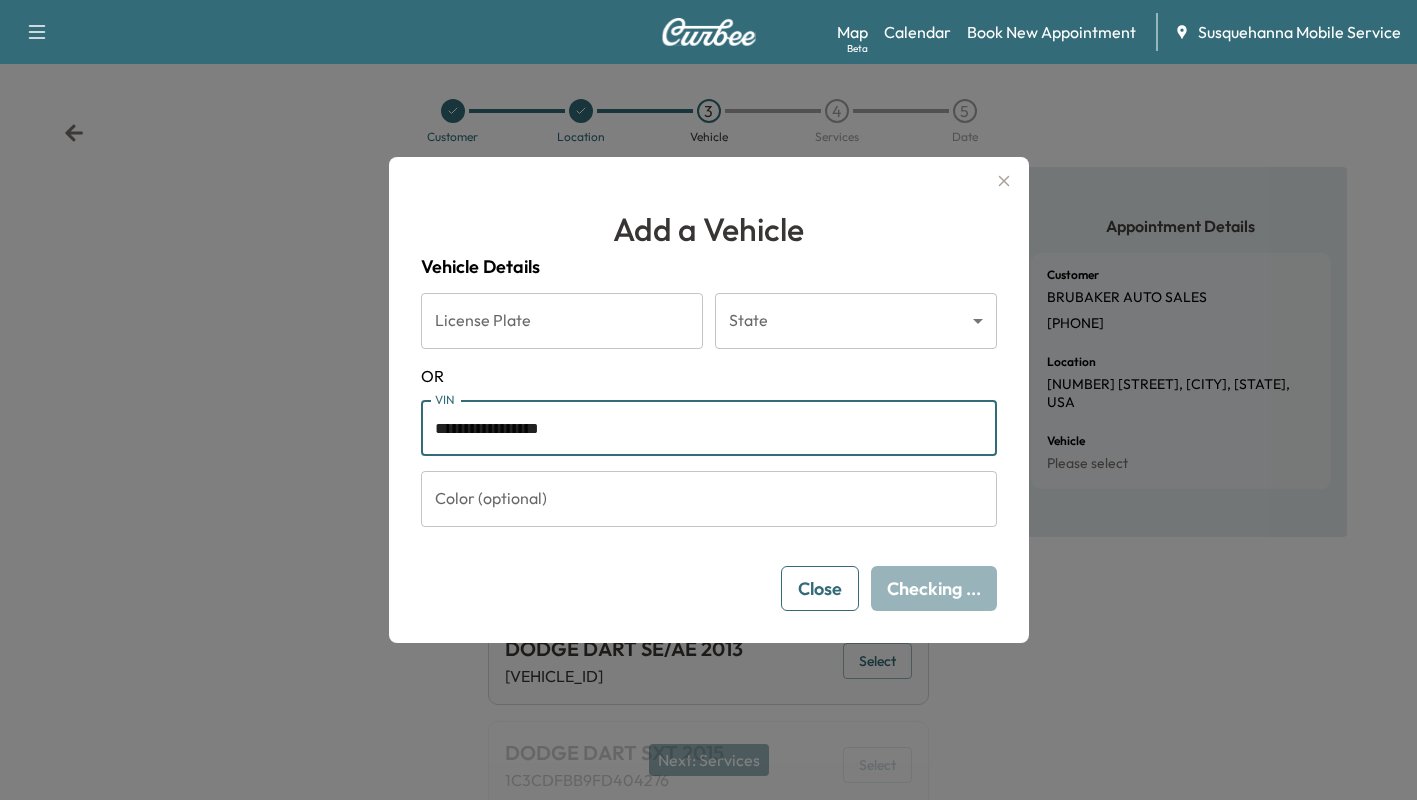 type on "**********" 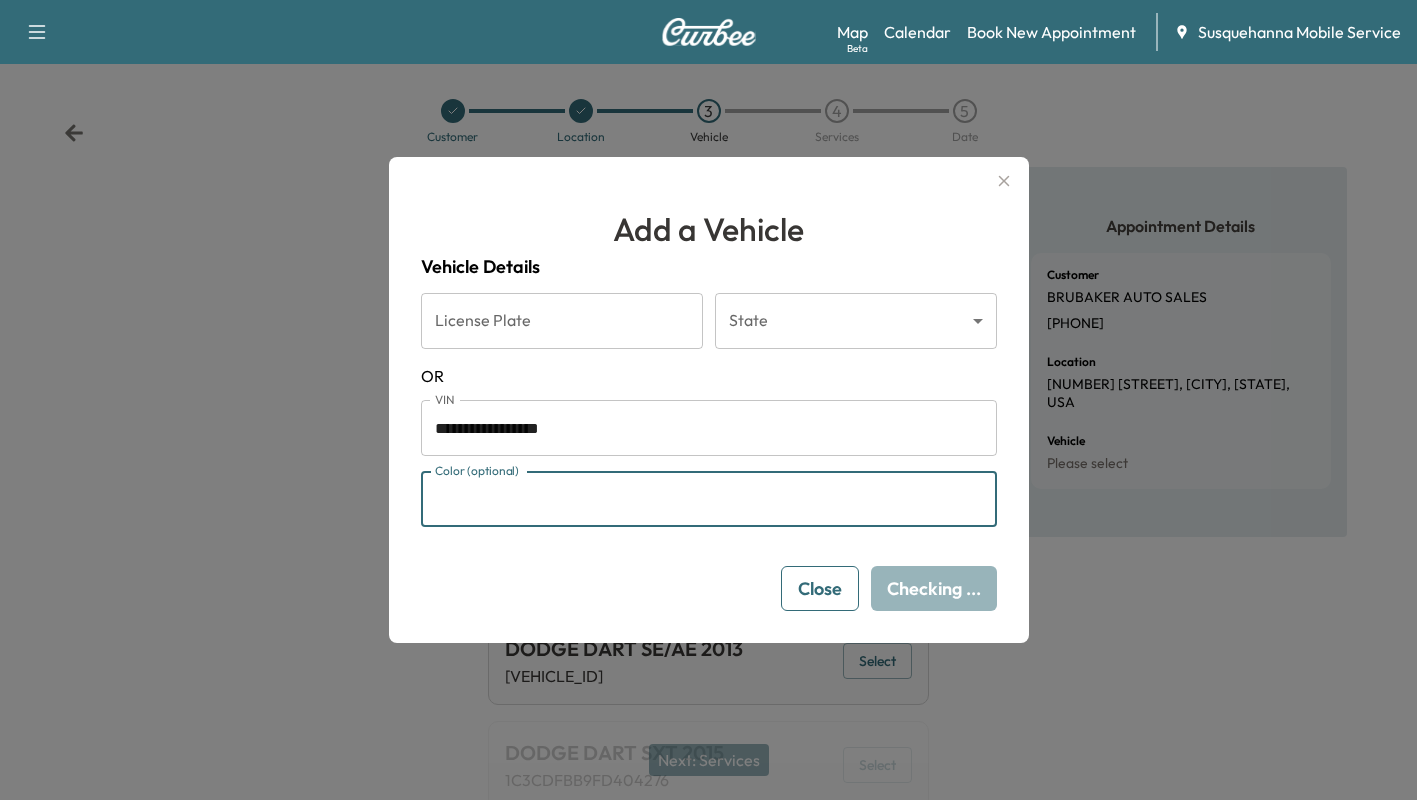 type on "*" 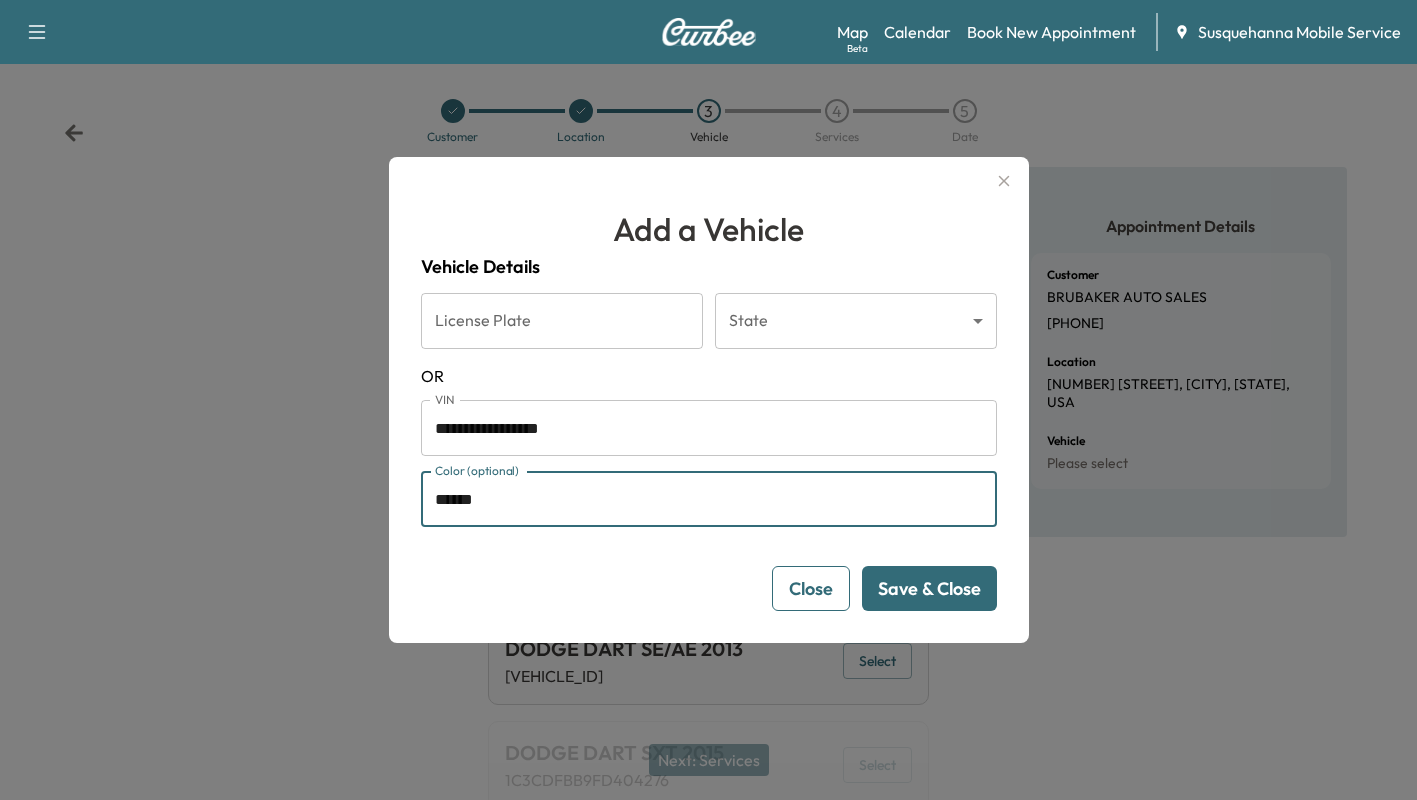 type on "******" 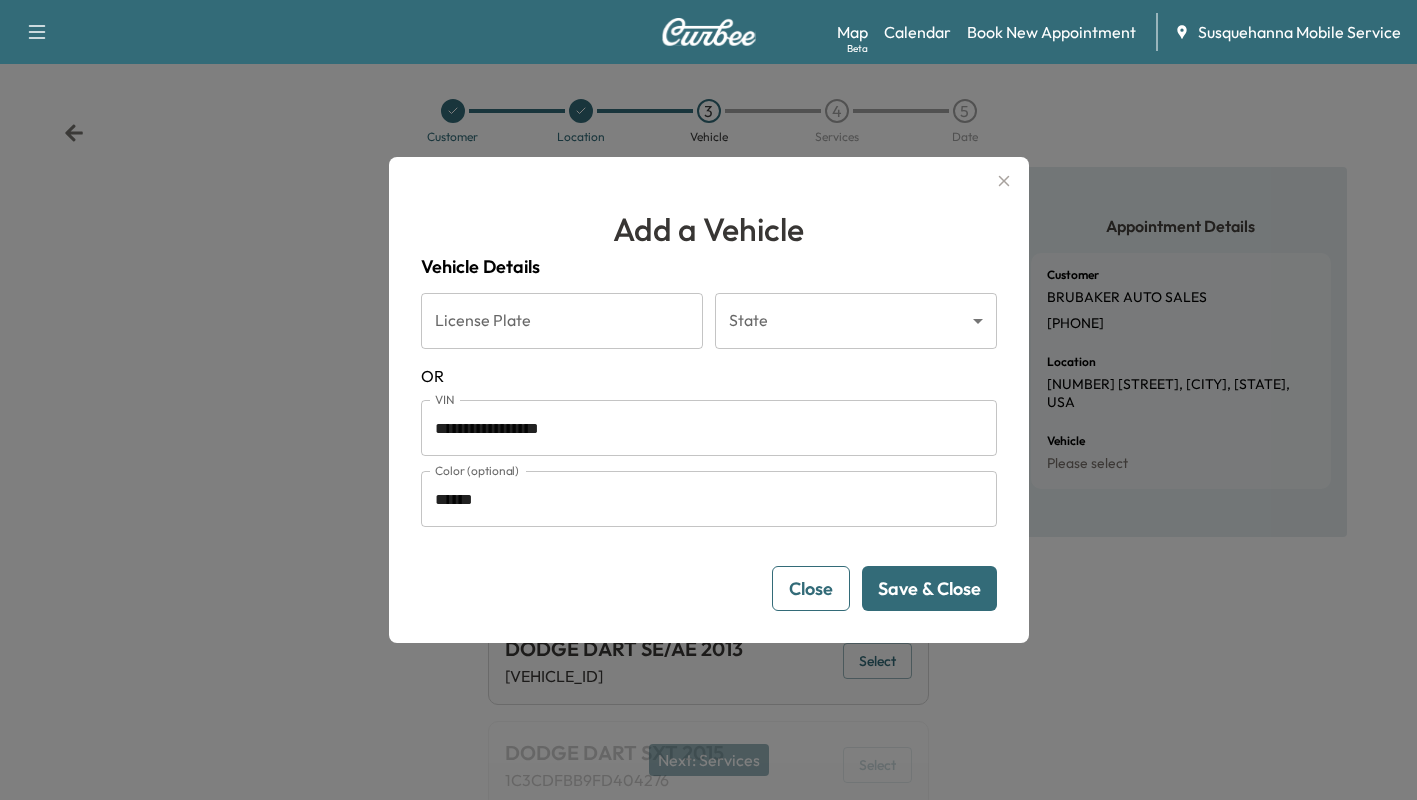click on "Save & Close" at bounding box center [929, 588] 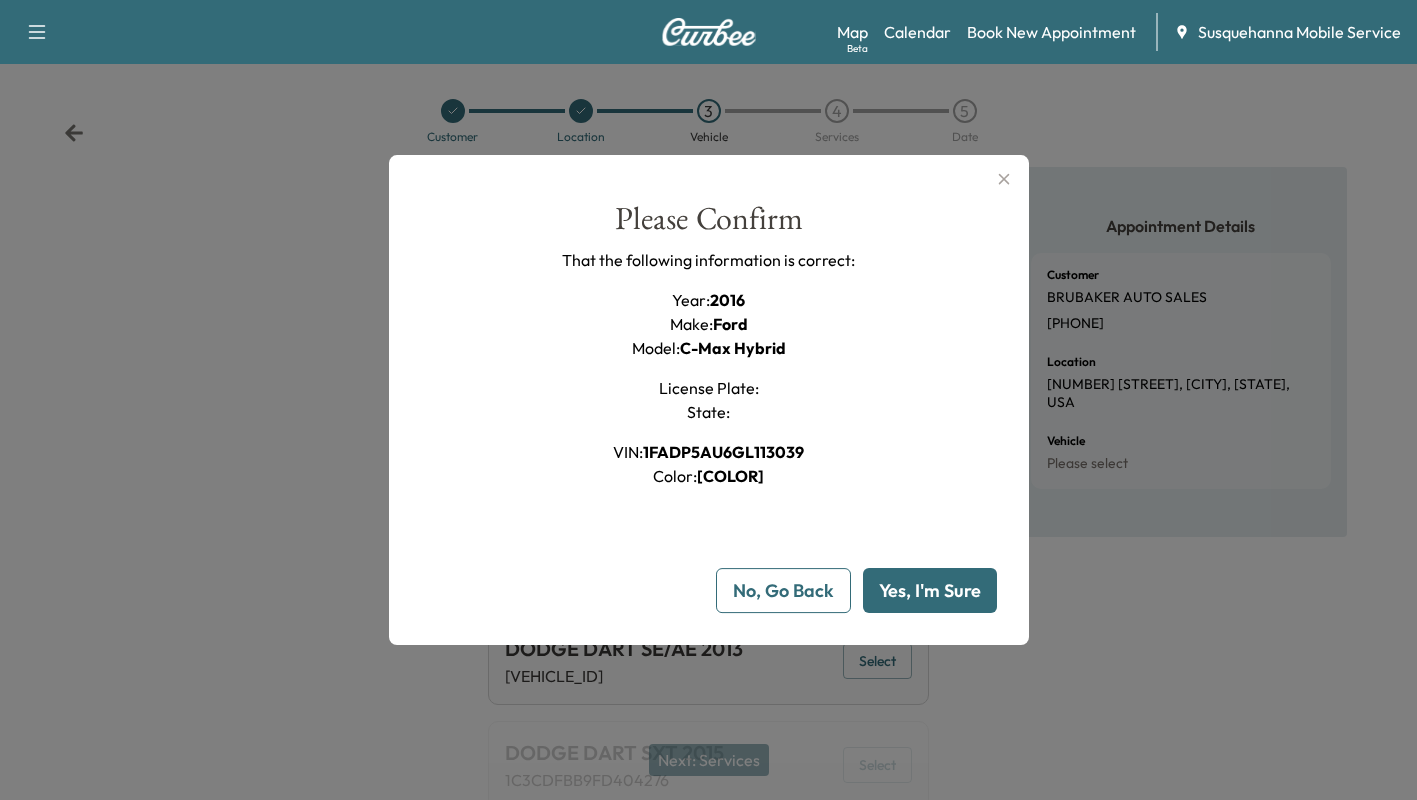 click on "Yes, I'm Sure" at bounding box center [930, 590] 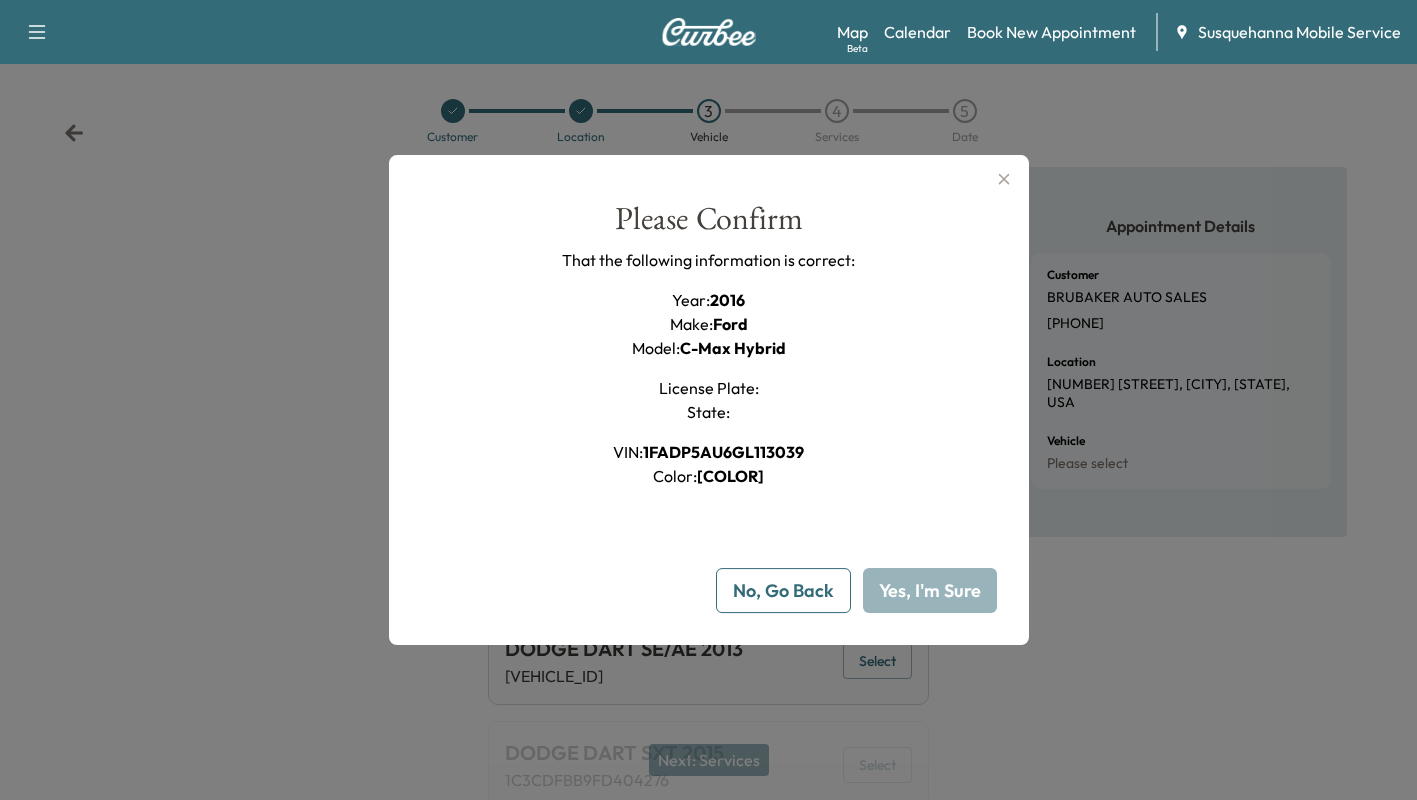 type 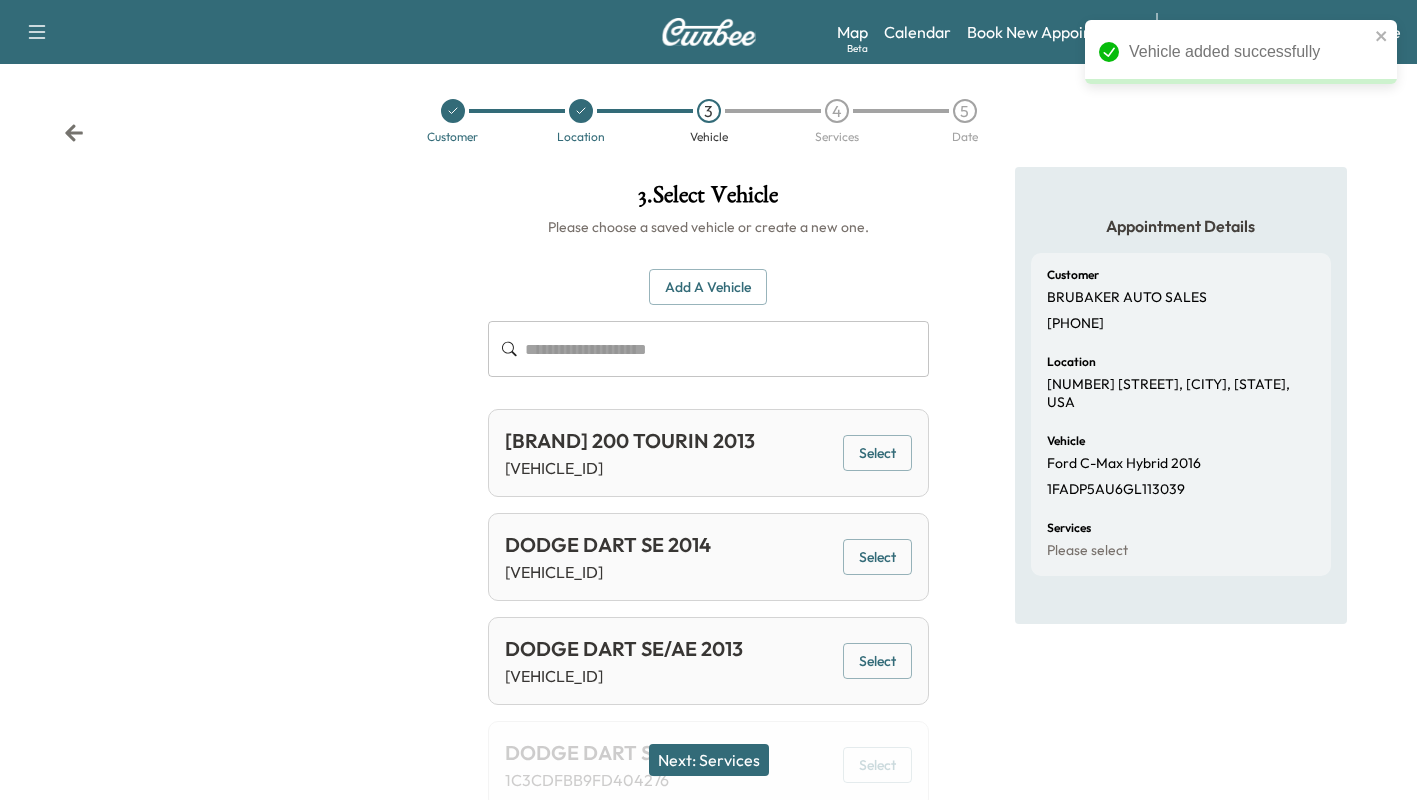 click on "Next: Services" at bounding box center [709, 760] 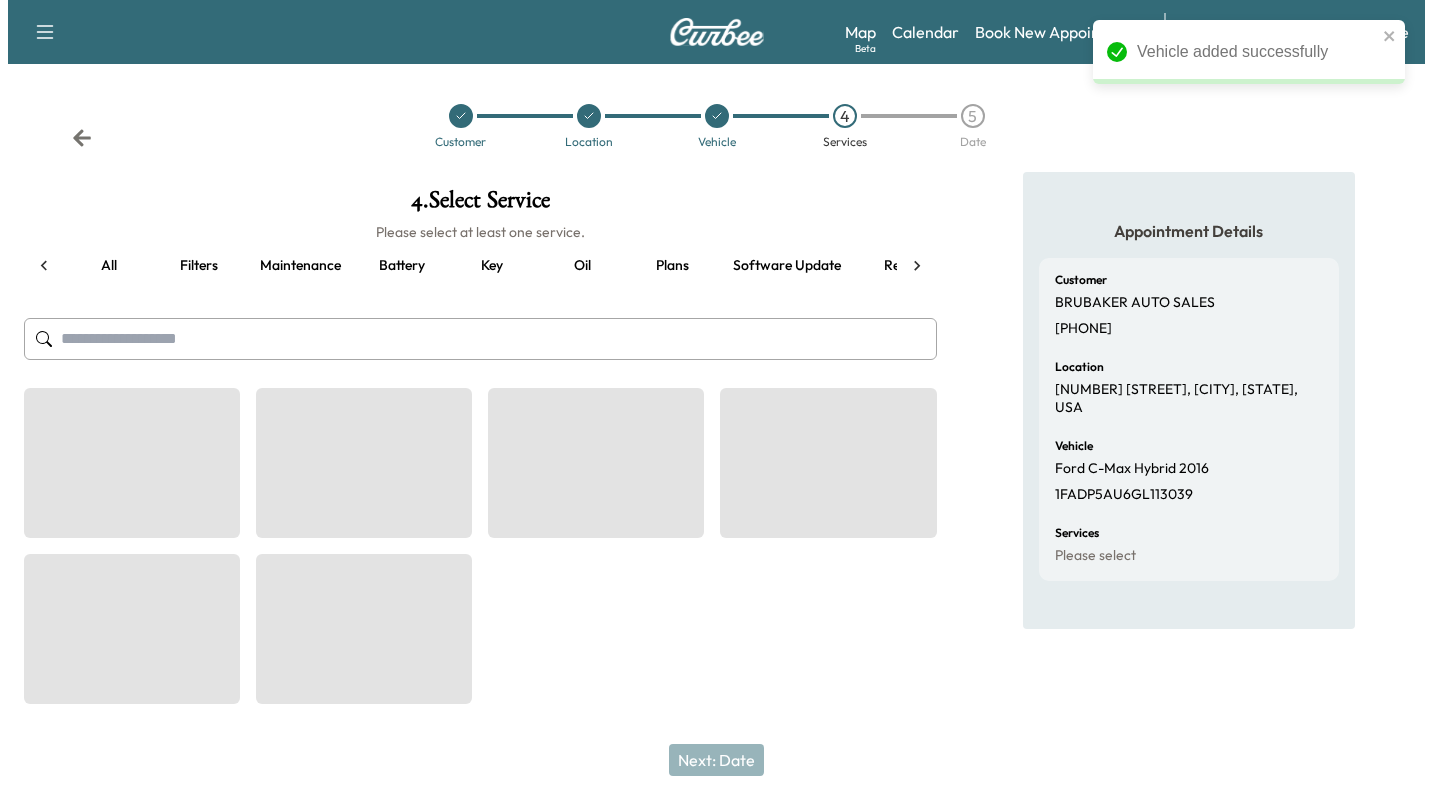 scroll, scrollTop: 0, scrollLeft: 0, axis: both 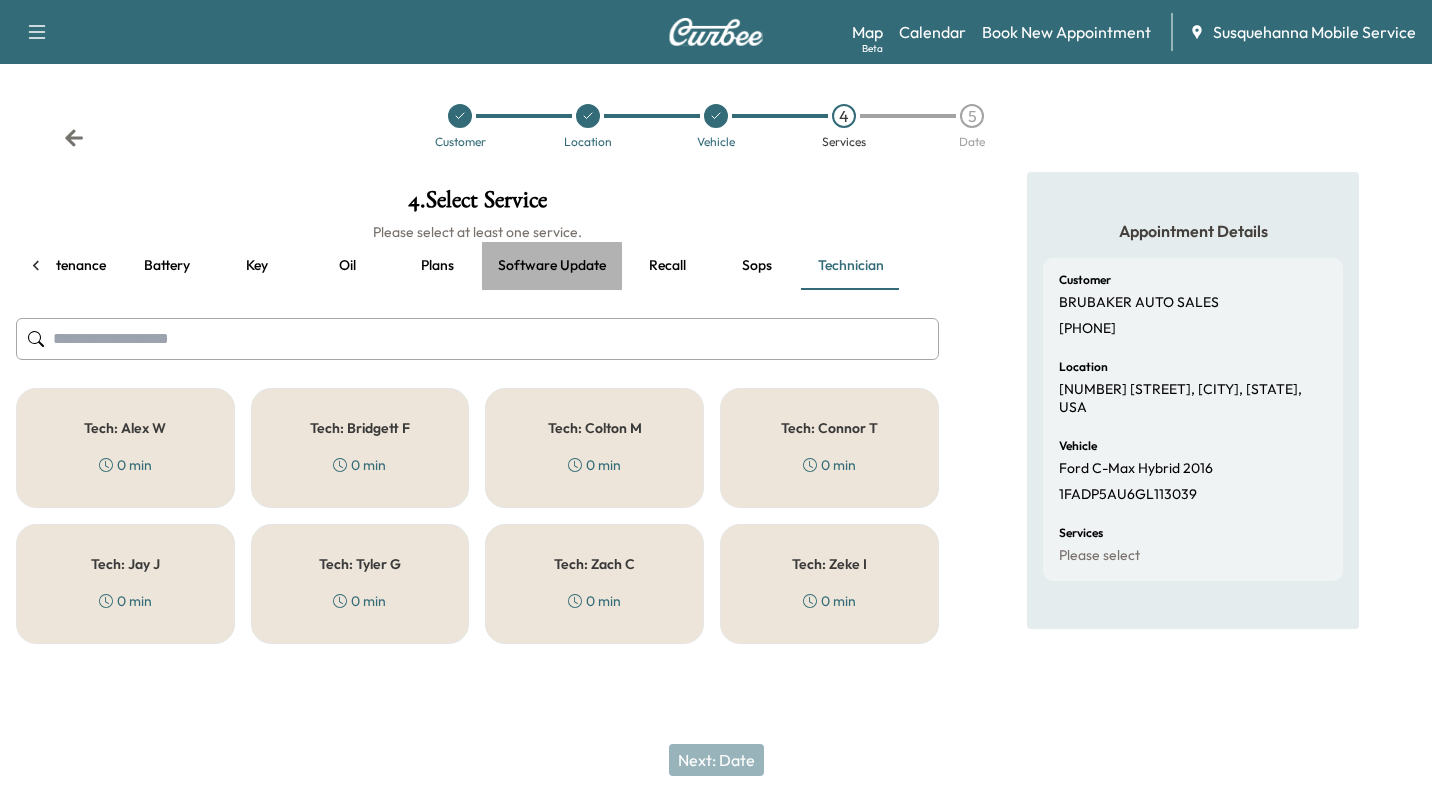 click on "Software update" at bounding box center [552, 266] 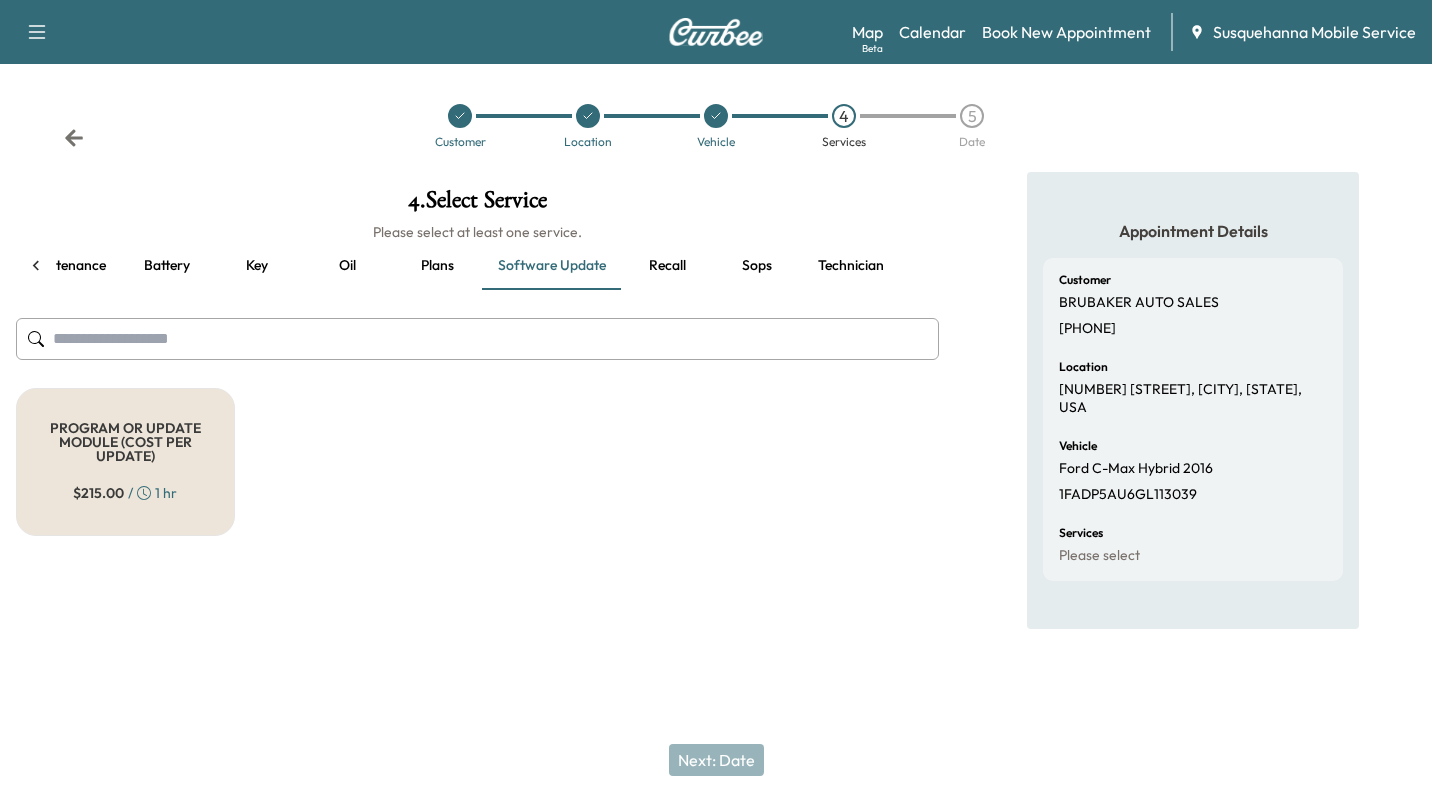 click on "PROGRAM OR UPDATE MODULE (COST PER UPDATE)" at bounding box center [125, 442] 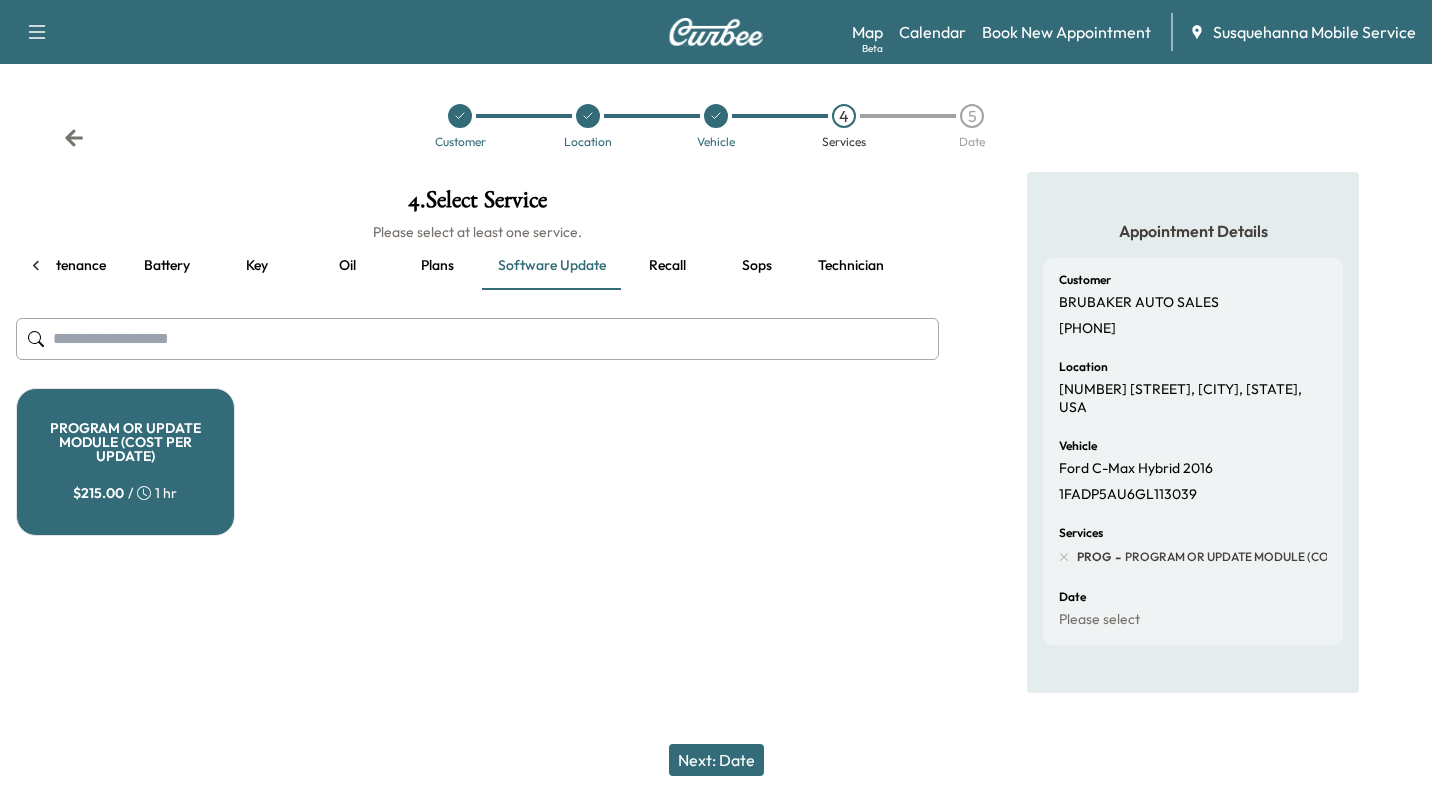 click on "Technician" at bounding box center (851, 266) 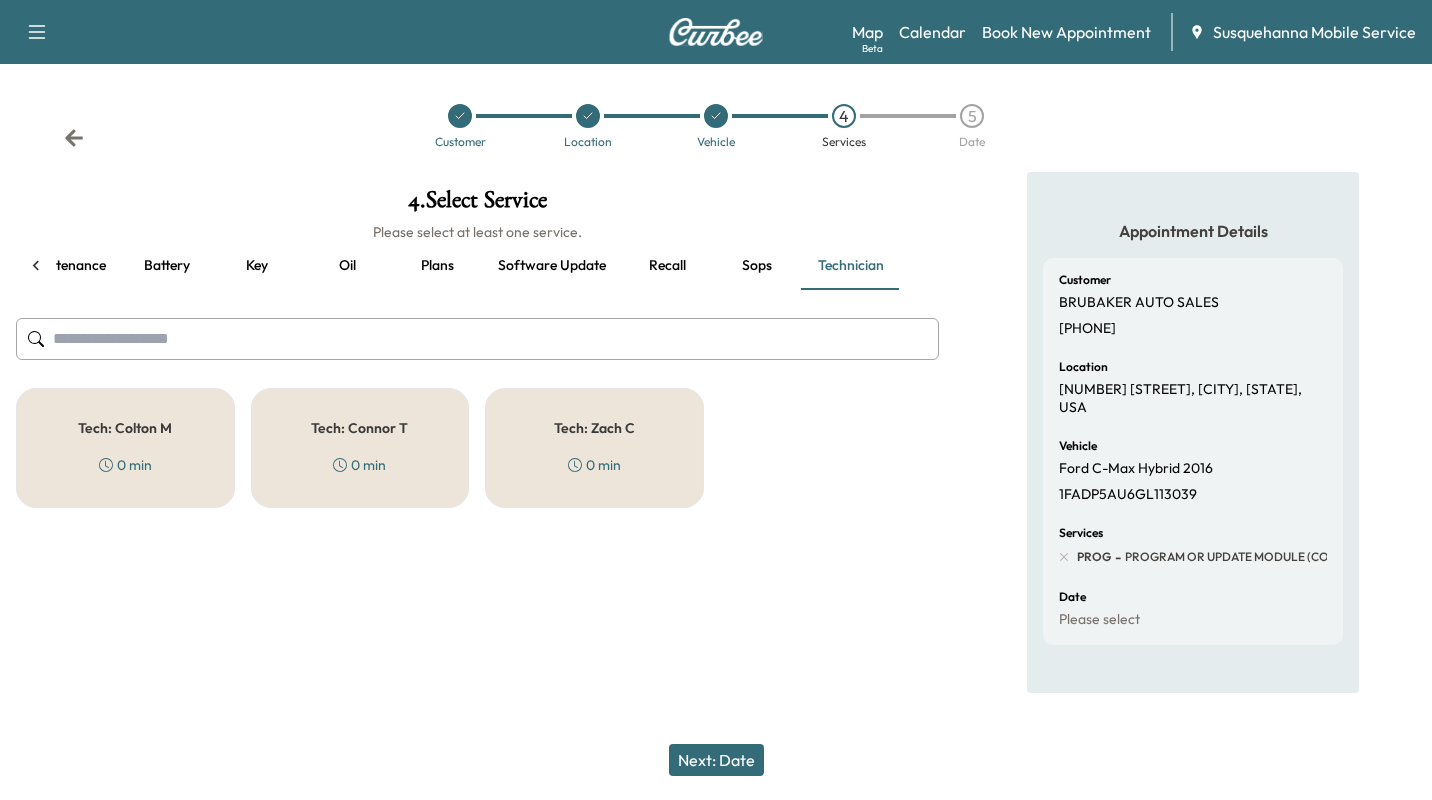 click on "Tech: Colton M" at bounding box center [125, 428] 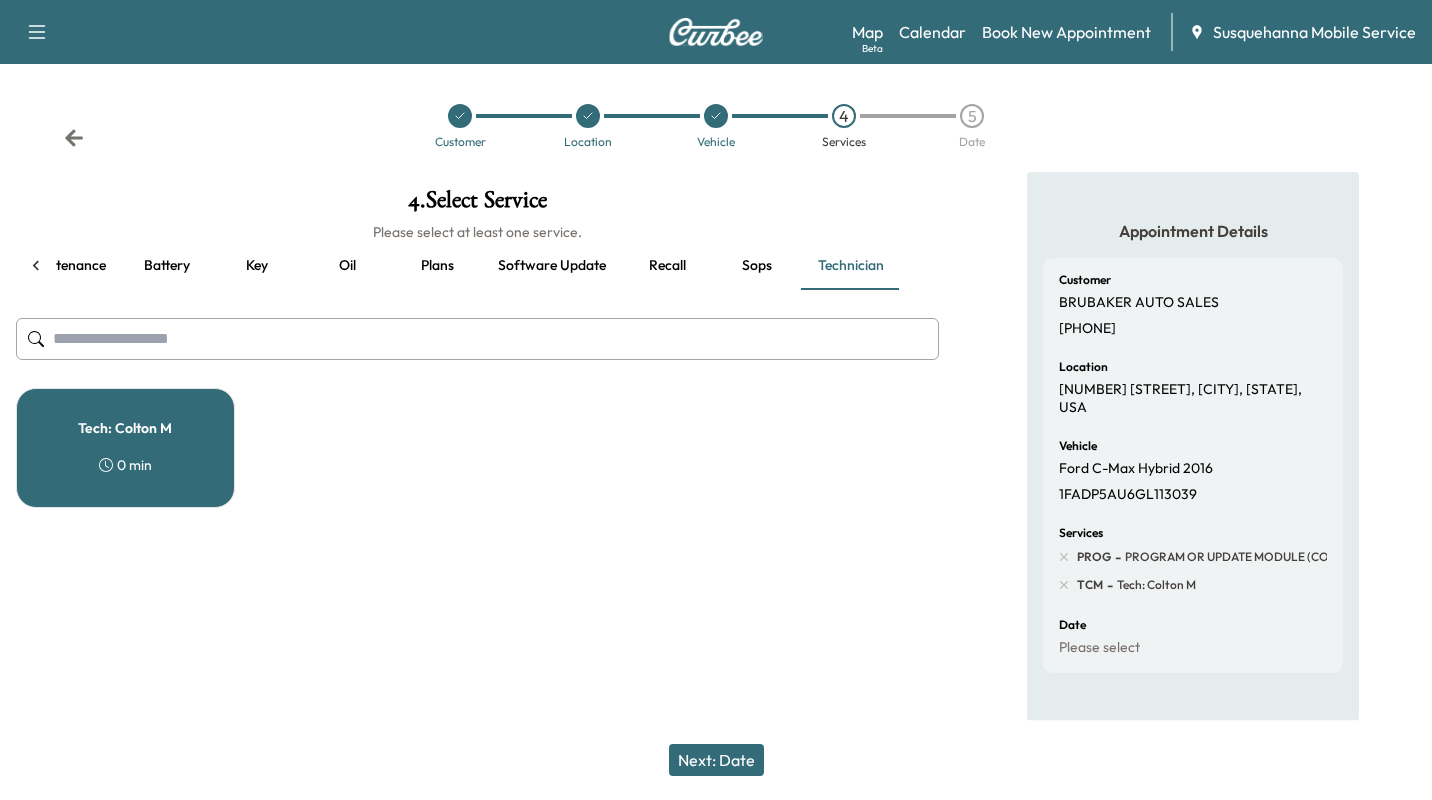 click on "Next: Date" at bounding box center [716, 760] 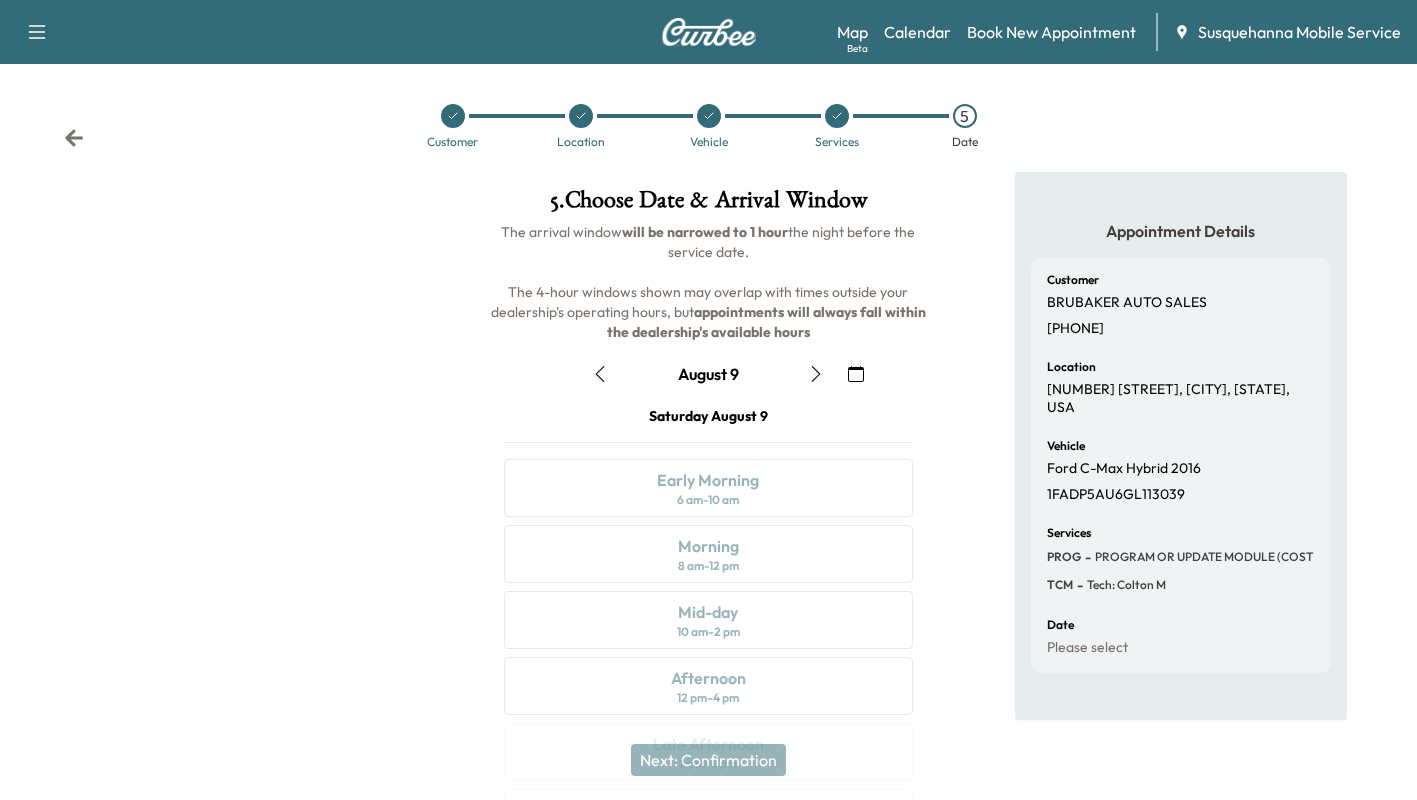 click at bounding box center [600, 374] 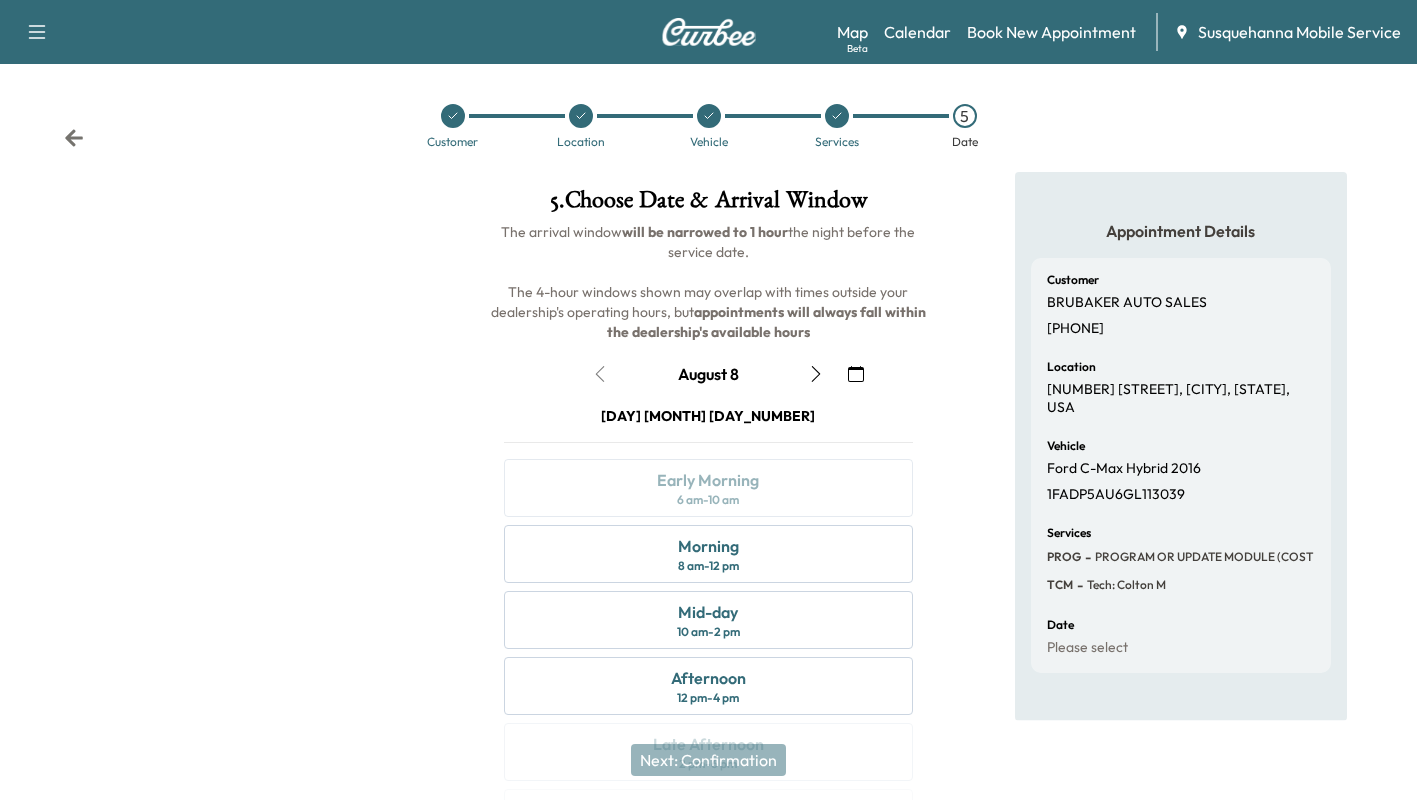 click on "Morning" at bounding box center [708, 546] 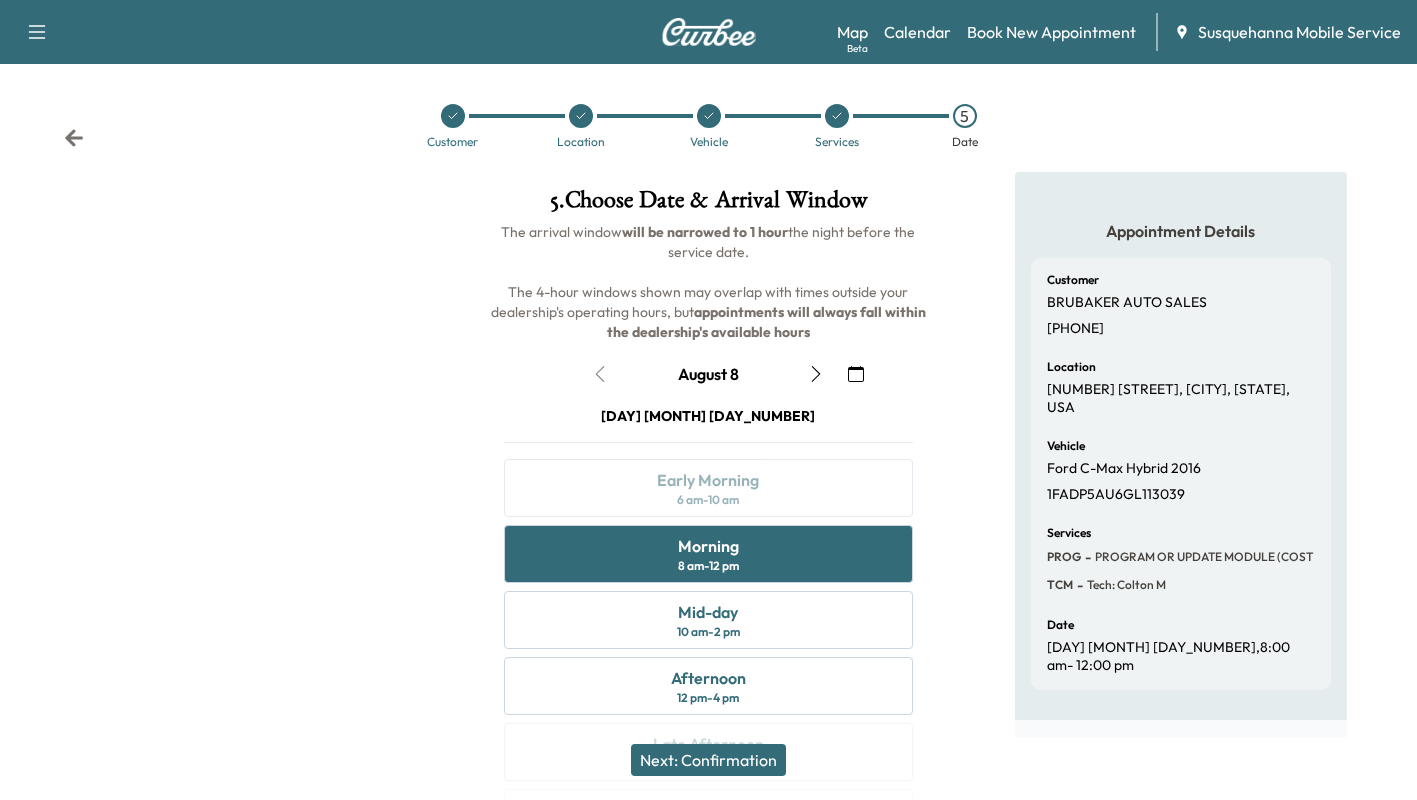 click on "Next: Confirmation" at bounding box center [708, 760] 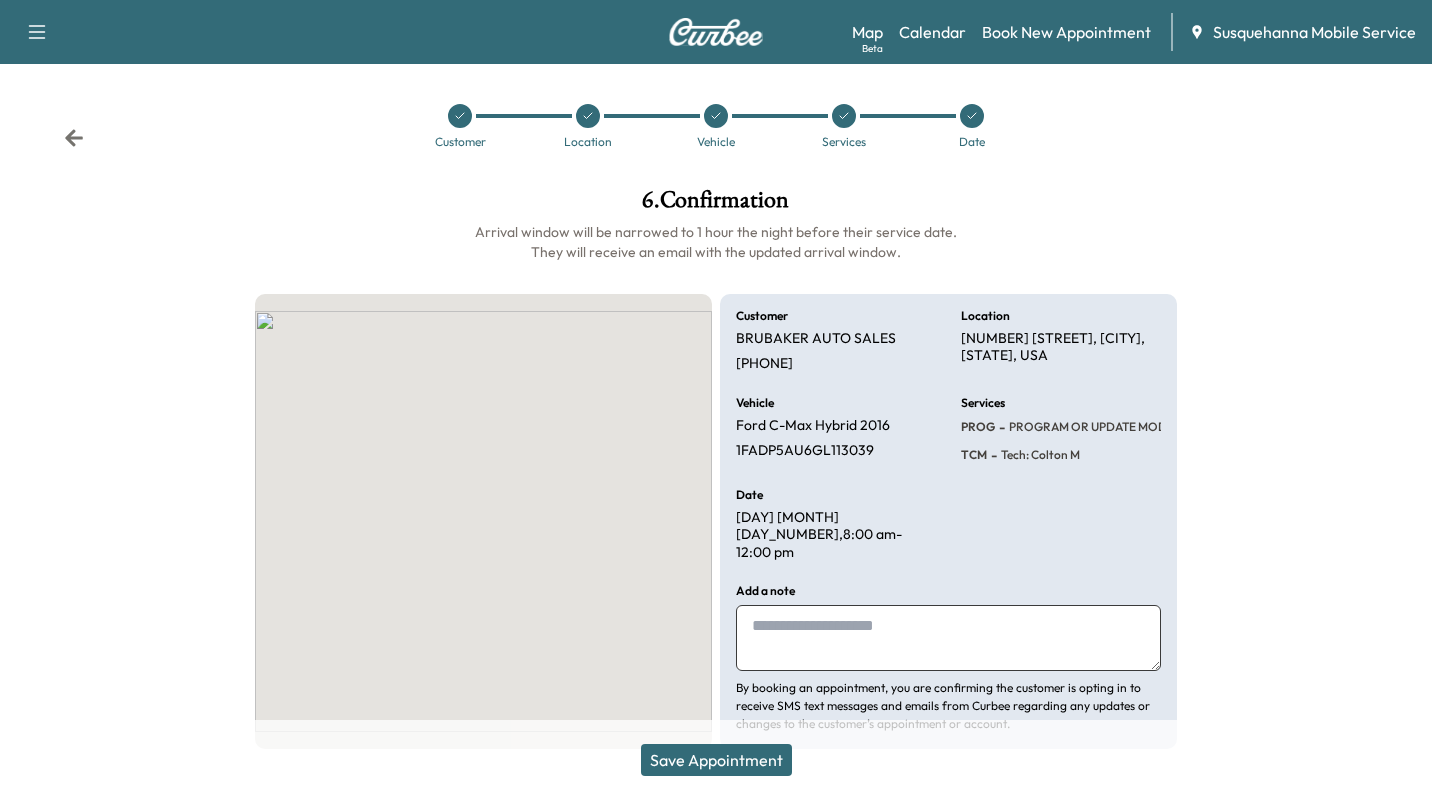click on "Save Appointment" at bounding box center (716, 760) 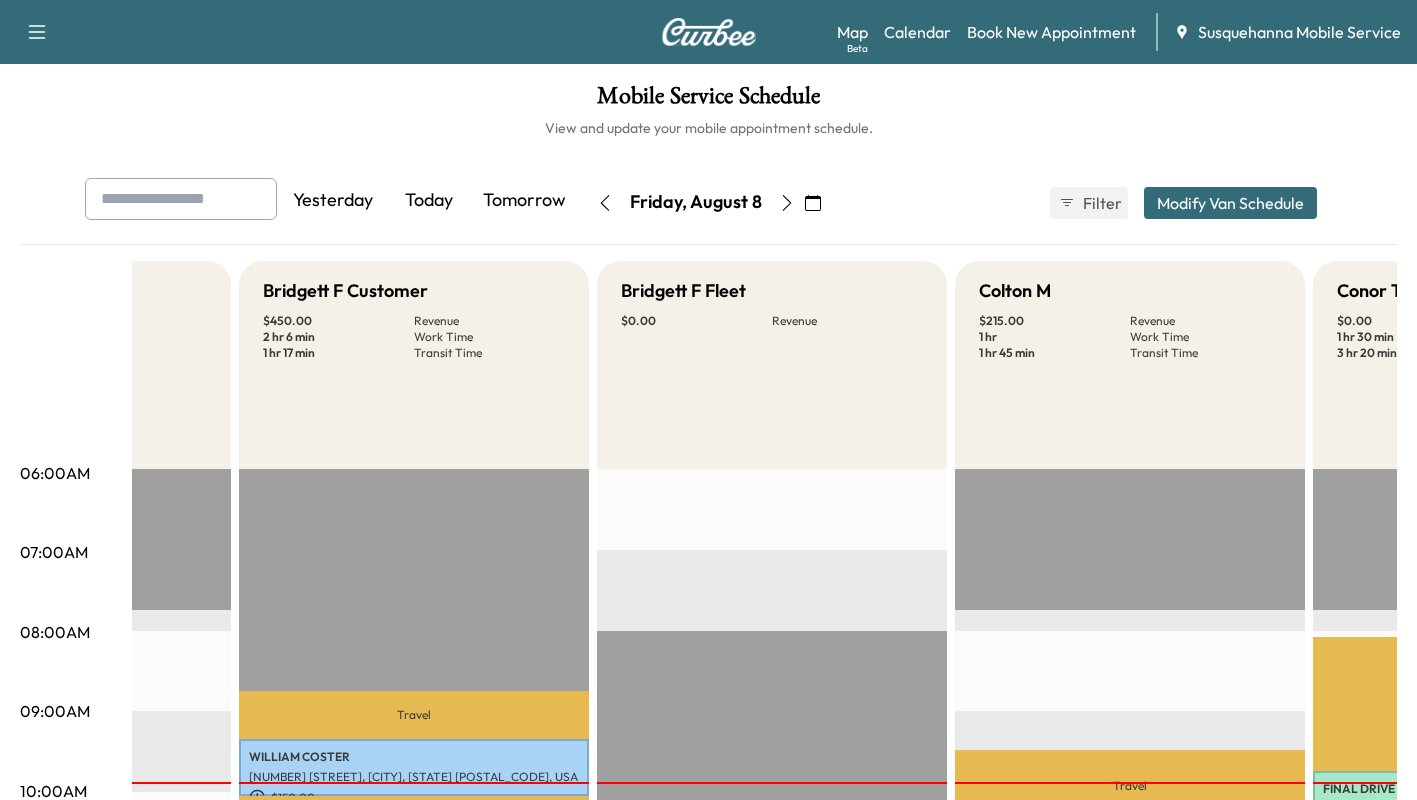 scroll, scrollTop: 0, scrollLeft: 262, axis: horizontal 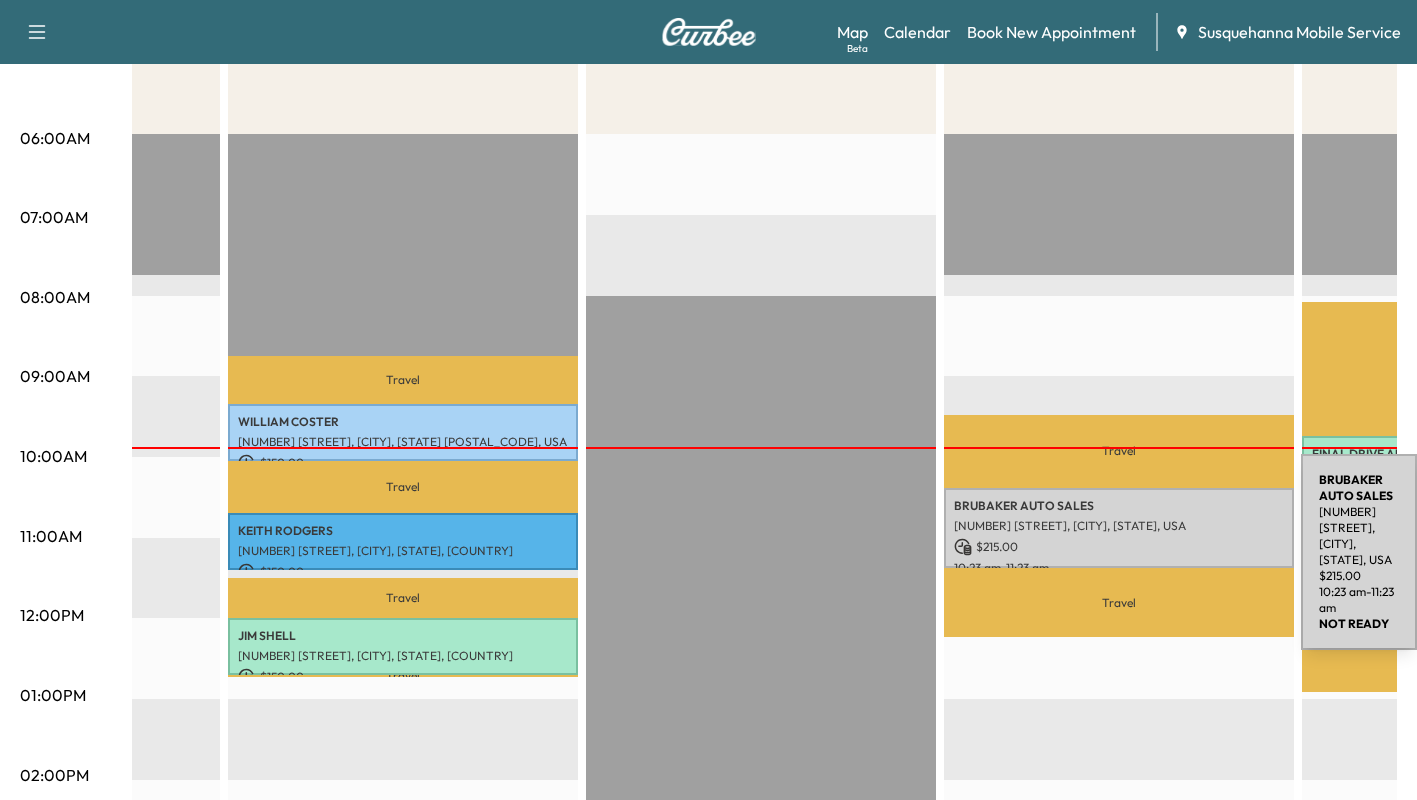 click on "[NUMBER] [STREET], [CITY], [STATE], USA" at bounding box center [1119, 526] 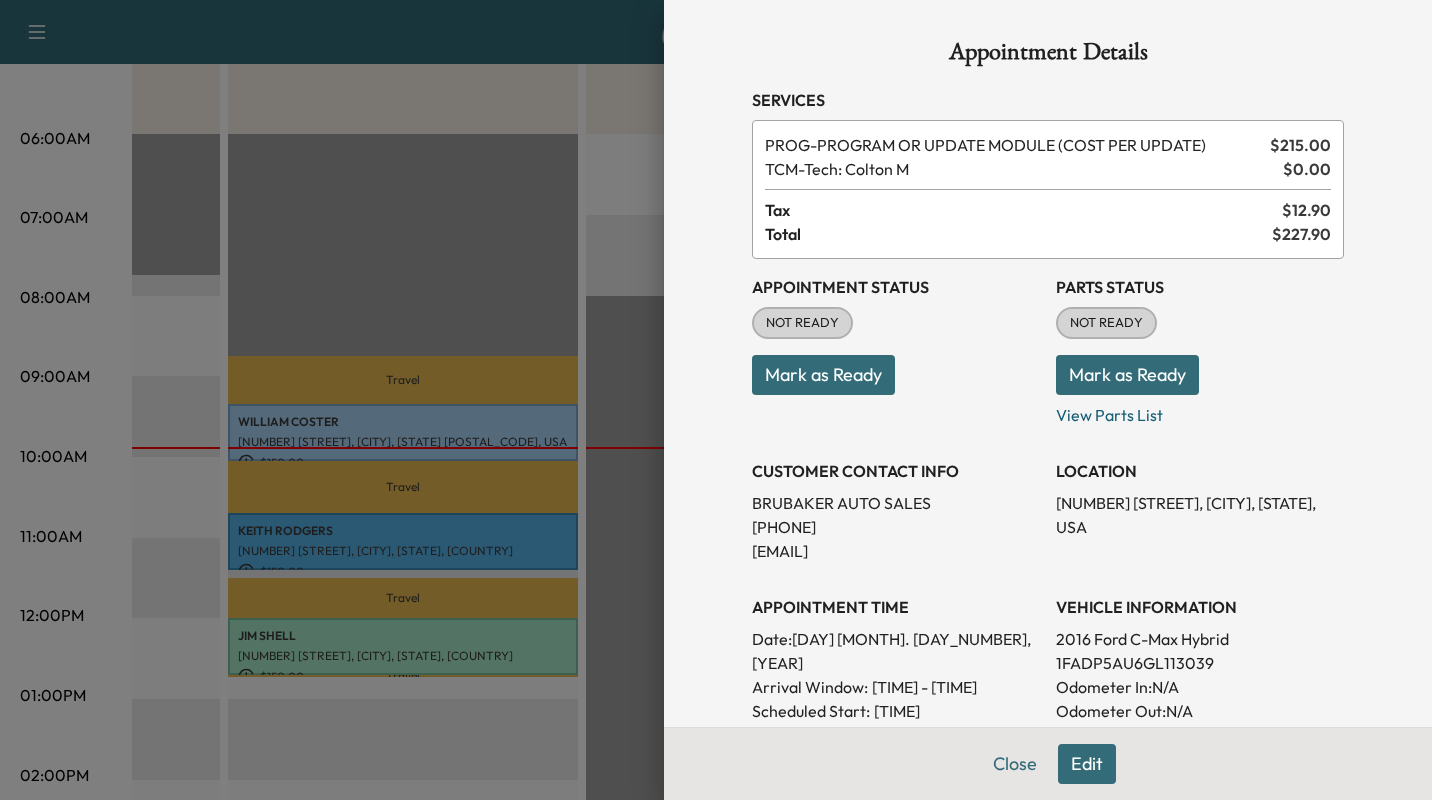 click on "Mark as Ready" at bounding box center (1127, 375) 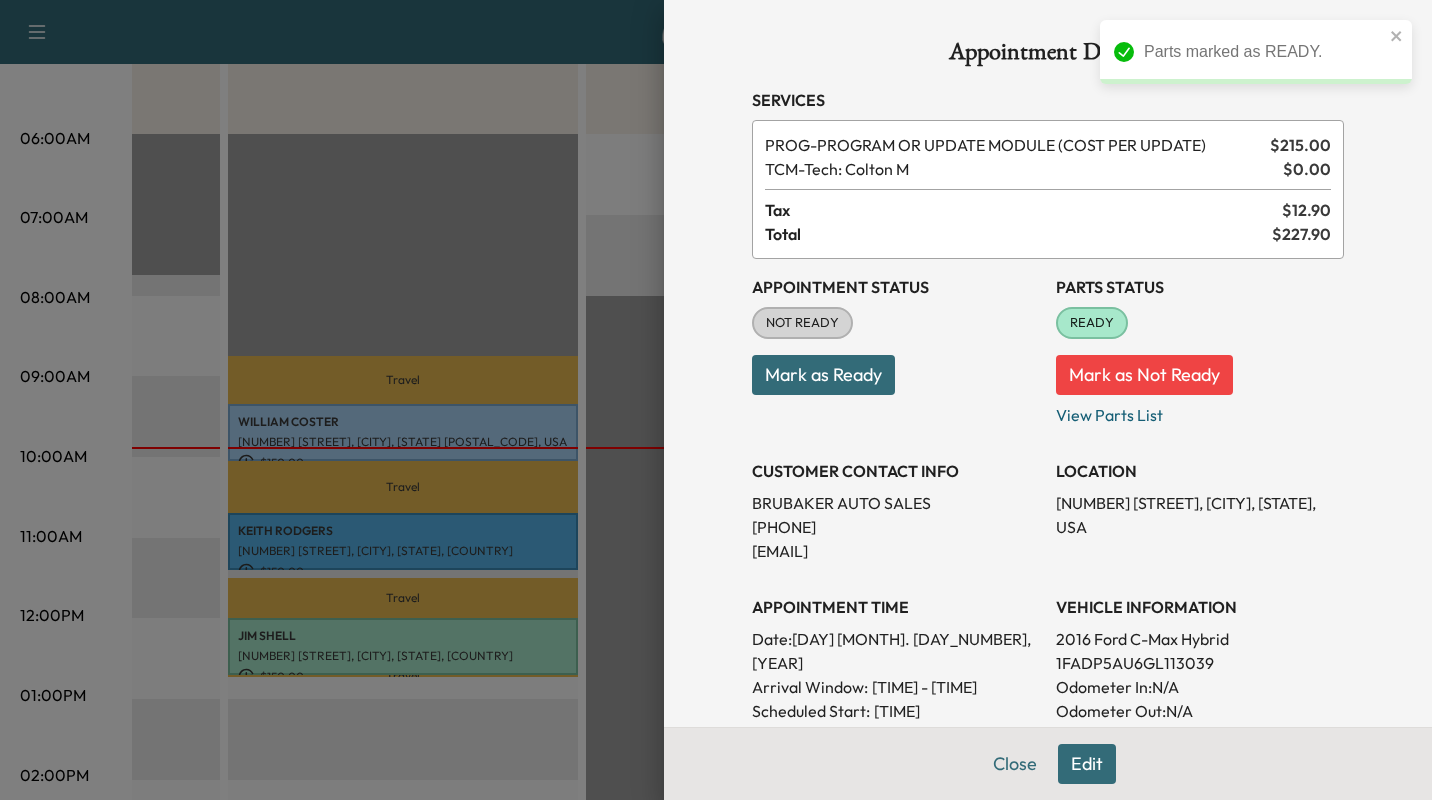 click on "Mark as Ready" at bounding box center [823, 375] 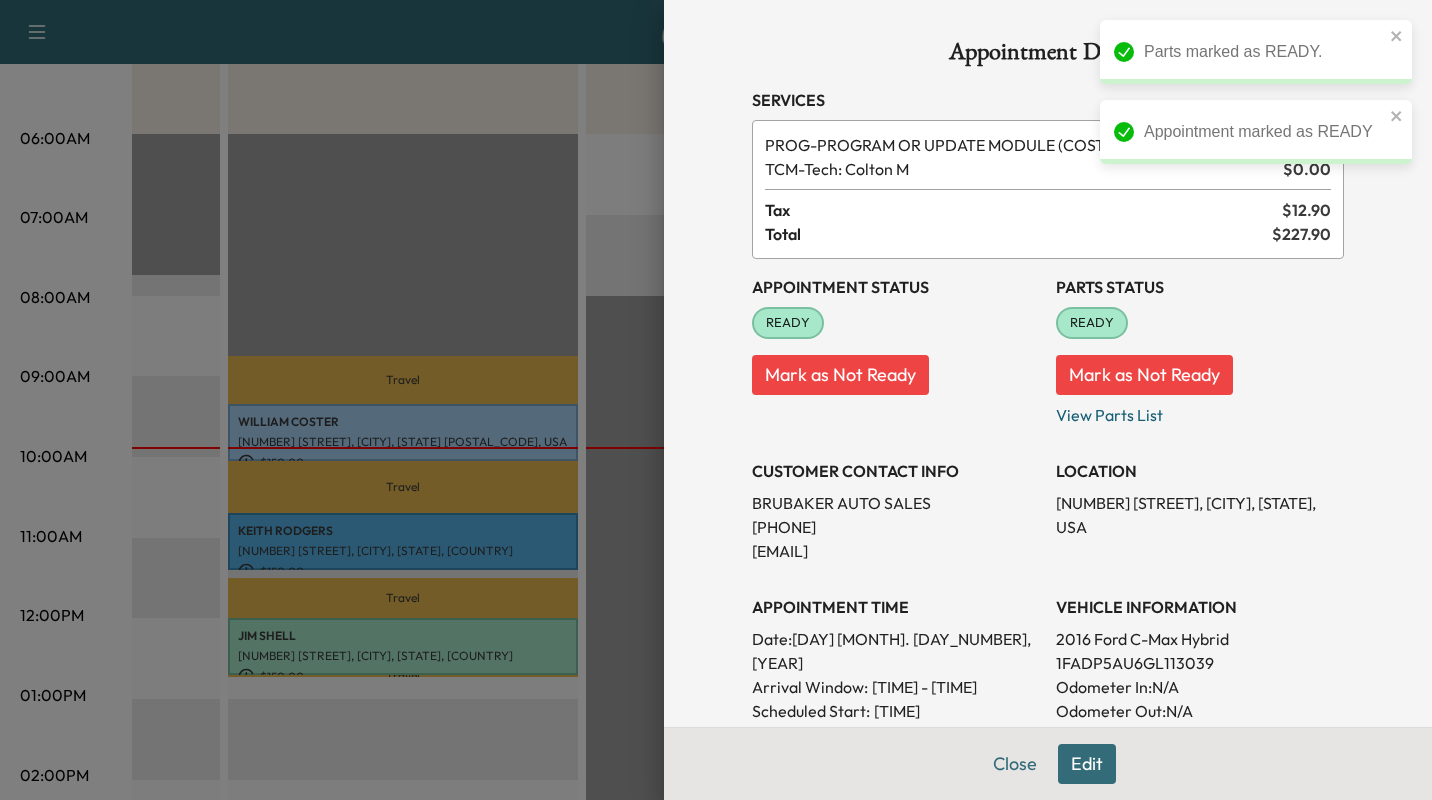 click on "Close" at bounding box center [1015, 764] 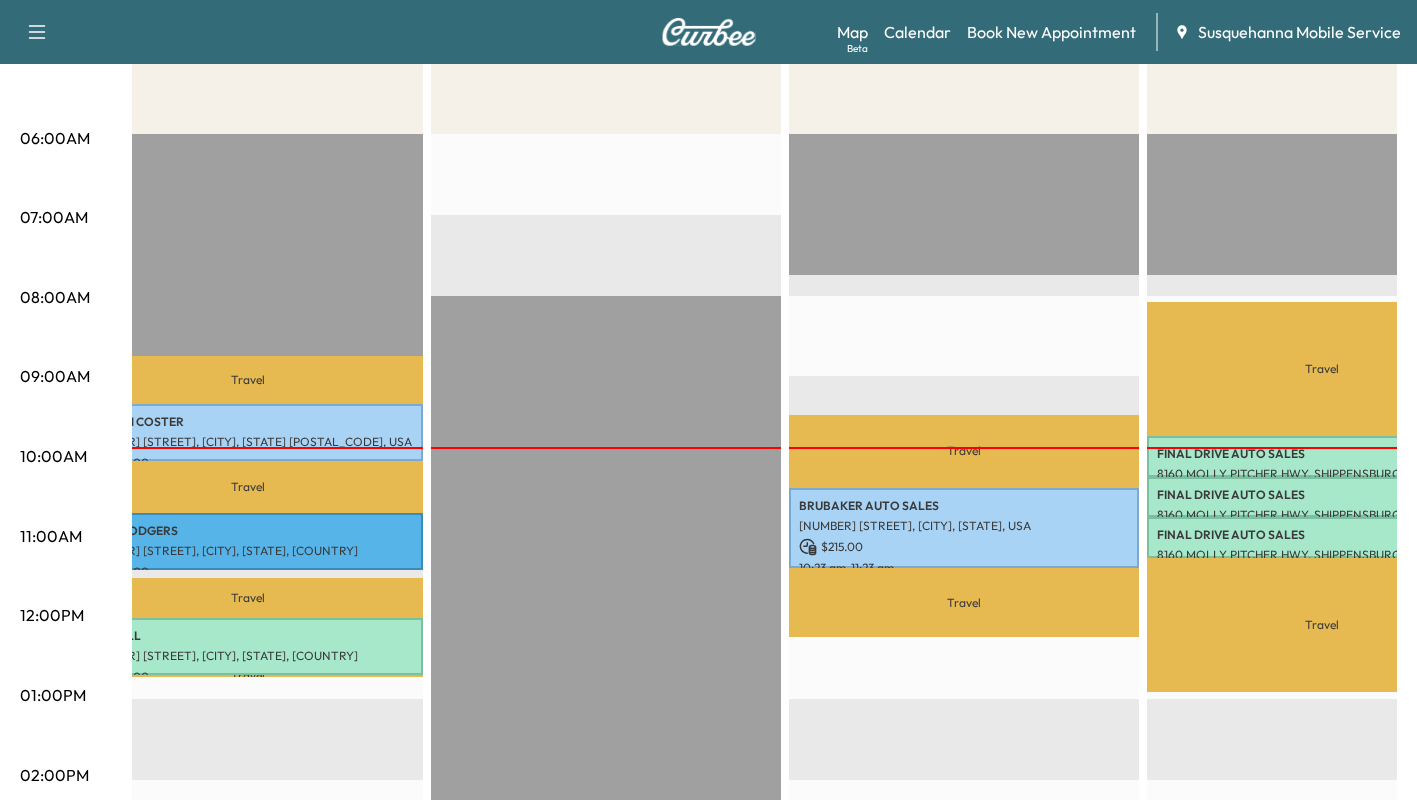 scroll, scrollTop: 0, scrollLeft: 428, axis: horizontal 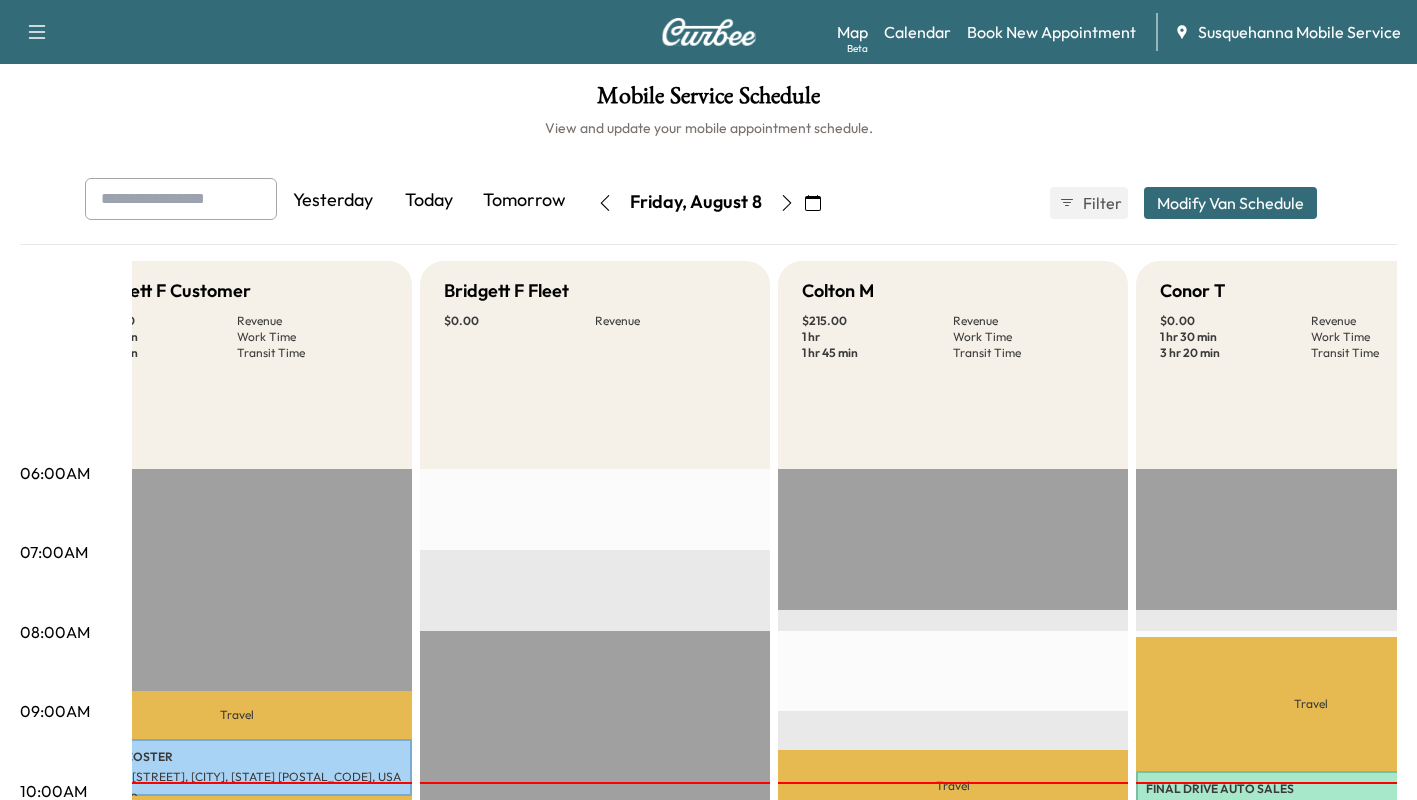 click 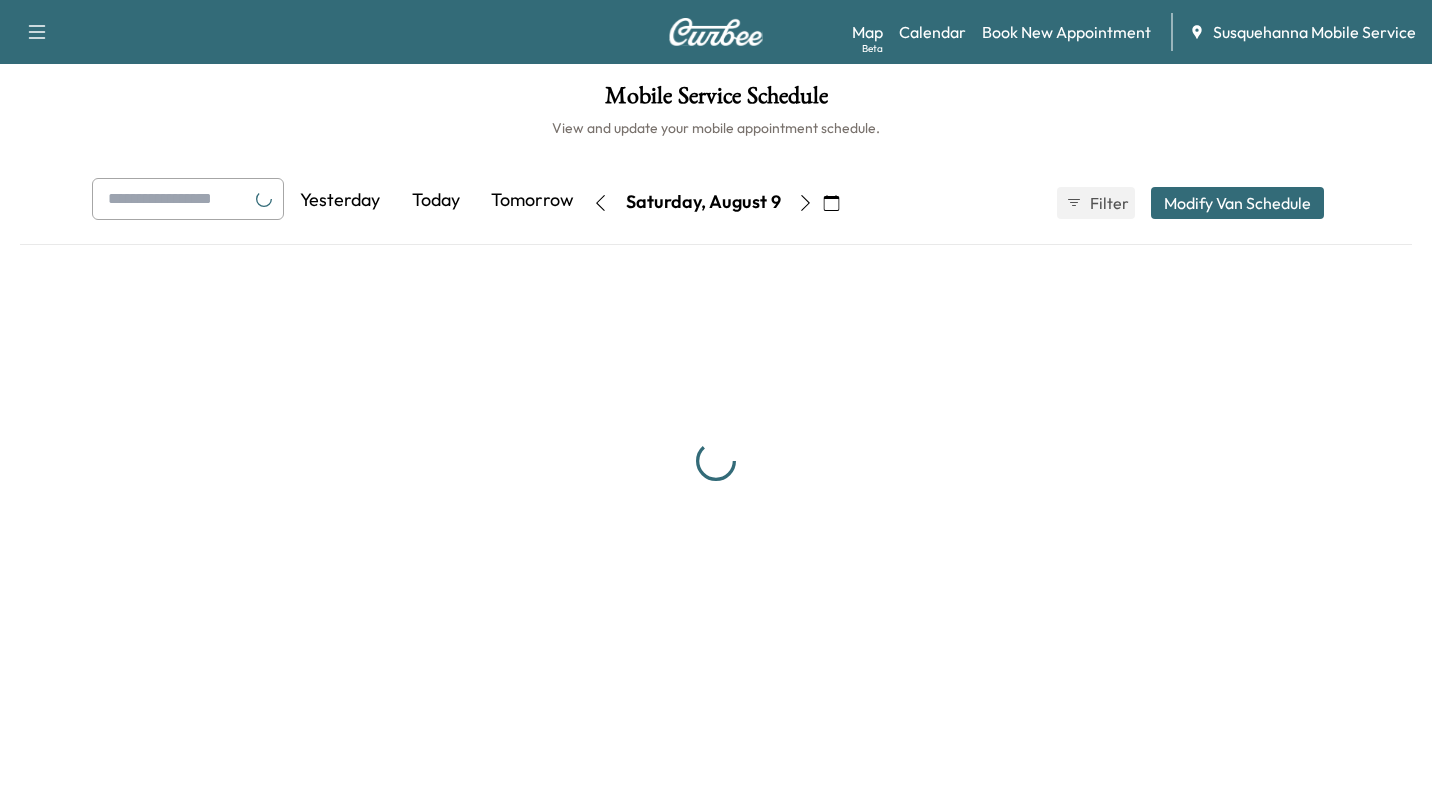 click at bounding box center [806, 203] 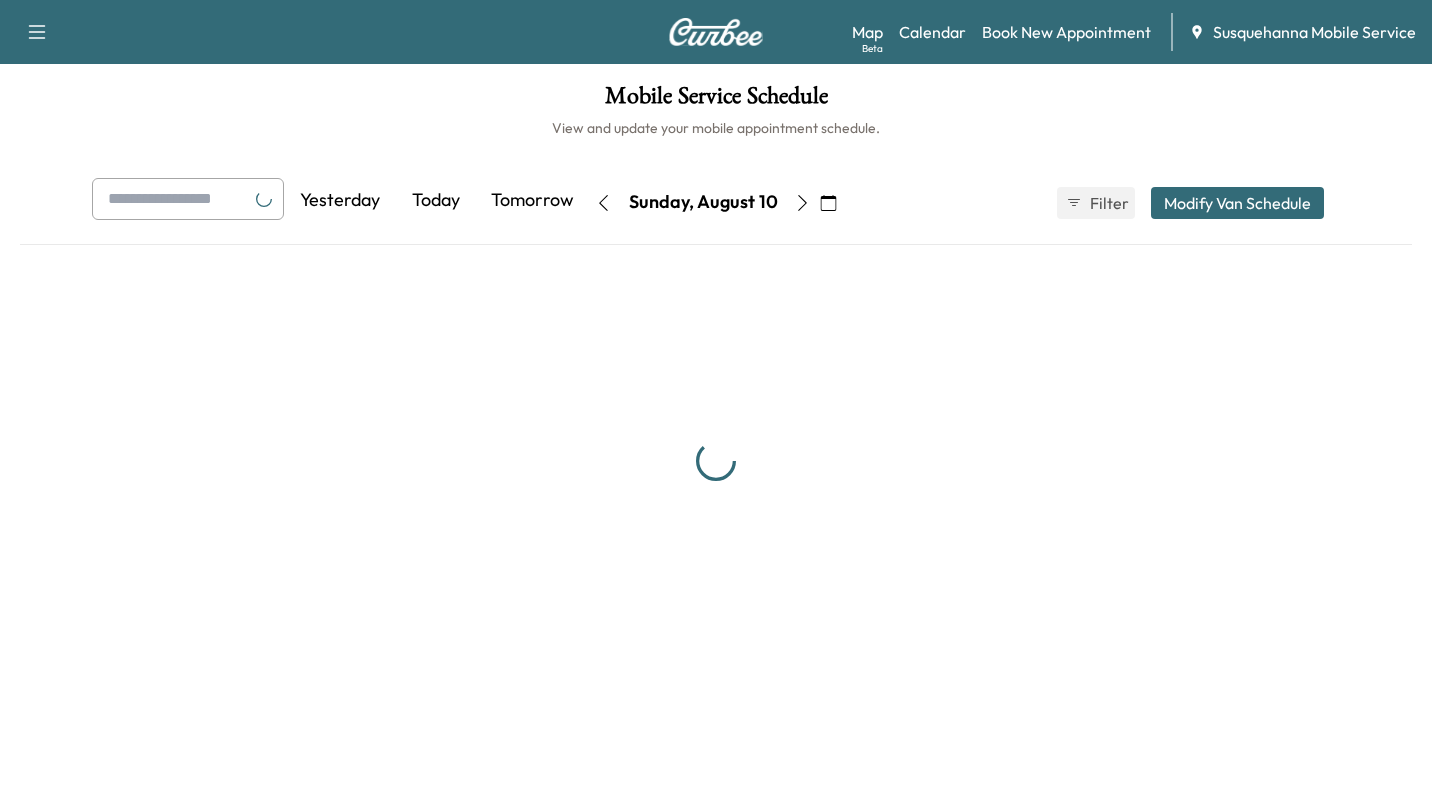 click 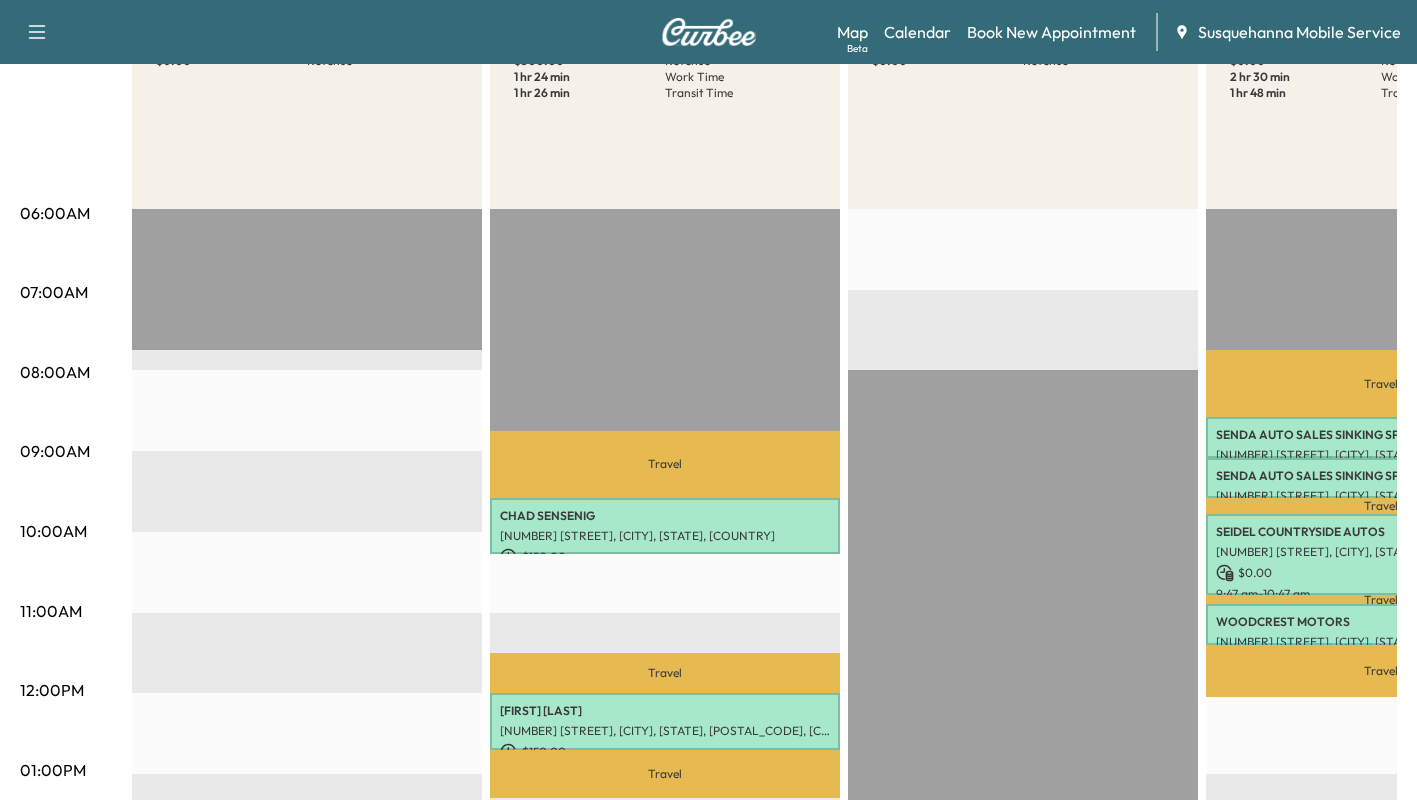 scroll, scrollTop: 261, scrollLeft: 0, axis: vertical 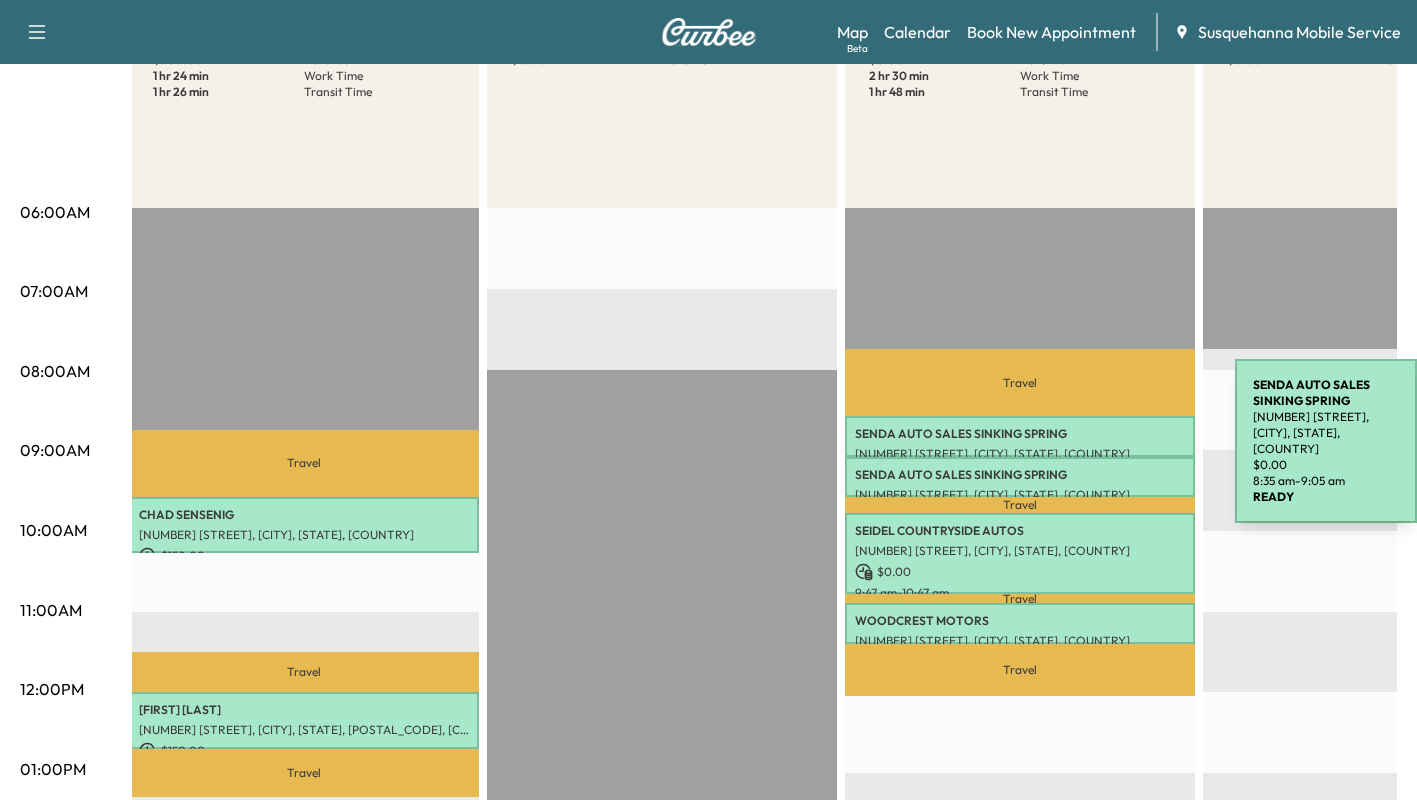 click on "SENDA   AUTO SALES SINKING SPRING" at bounding box center (1020, 434) 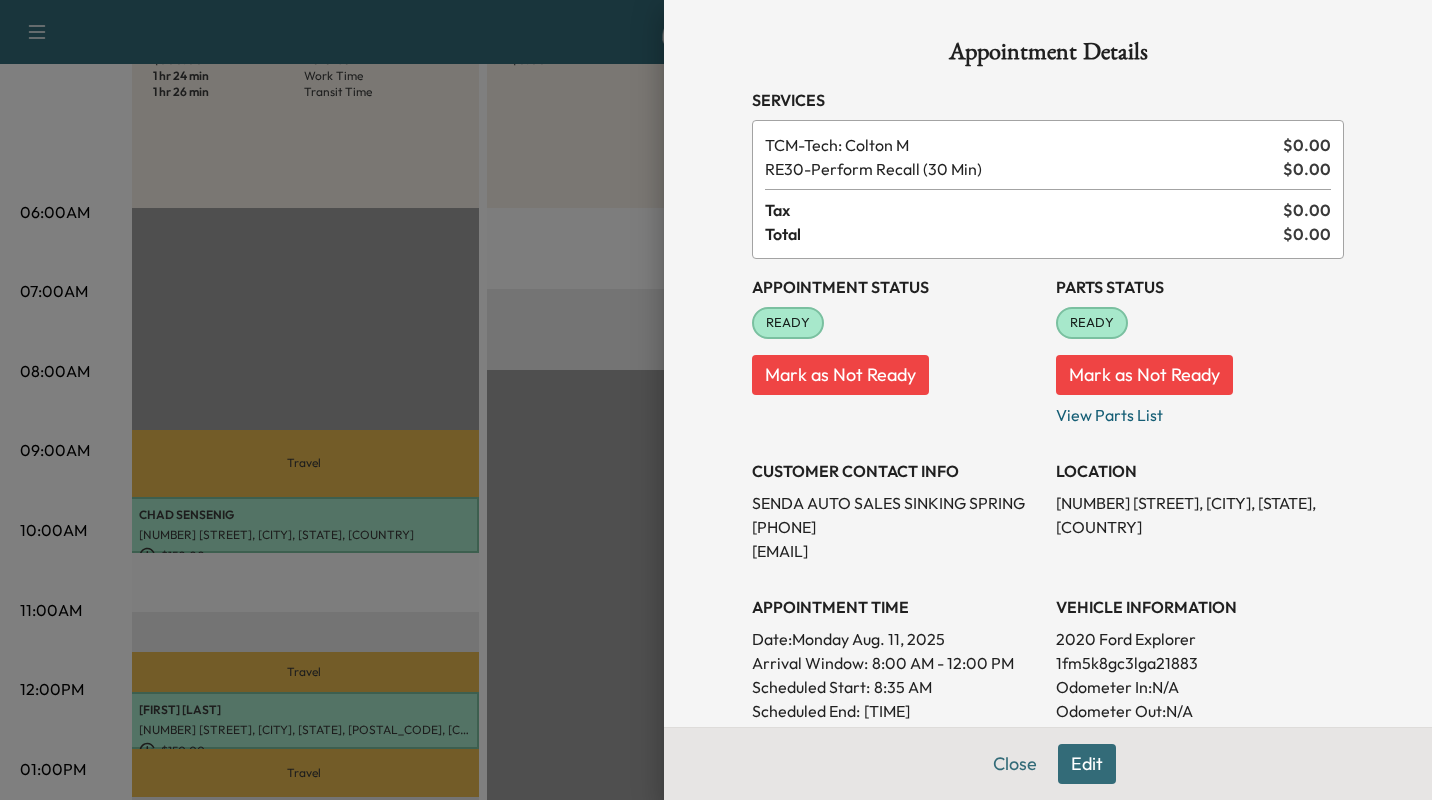 scroll, scrollTop: 91, scrollLeft: 0, axis: vertical 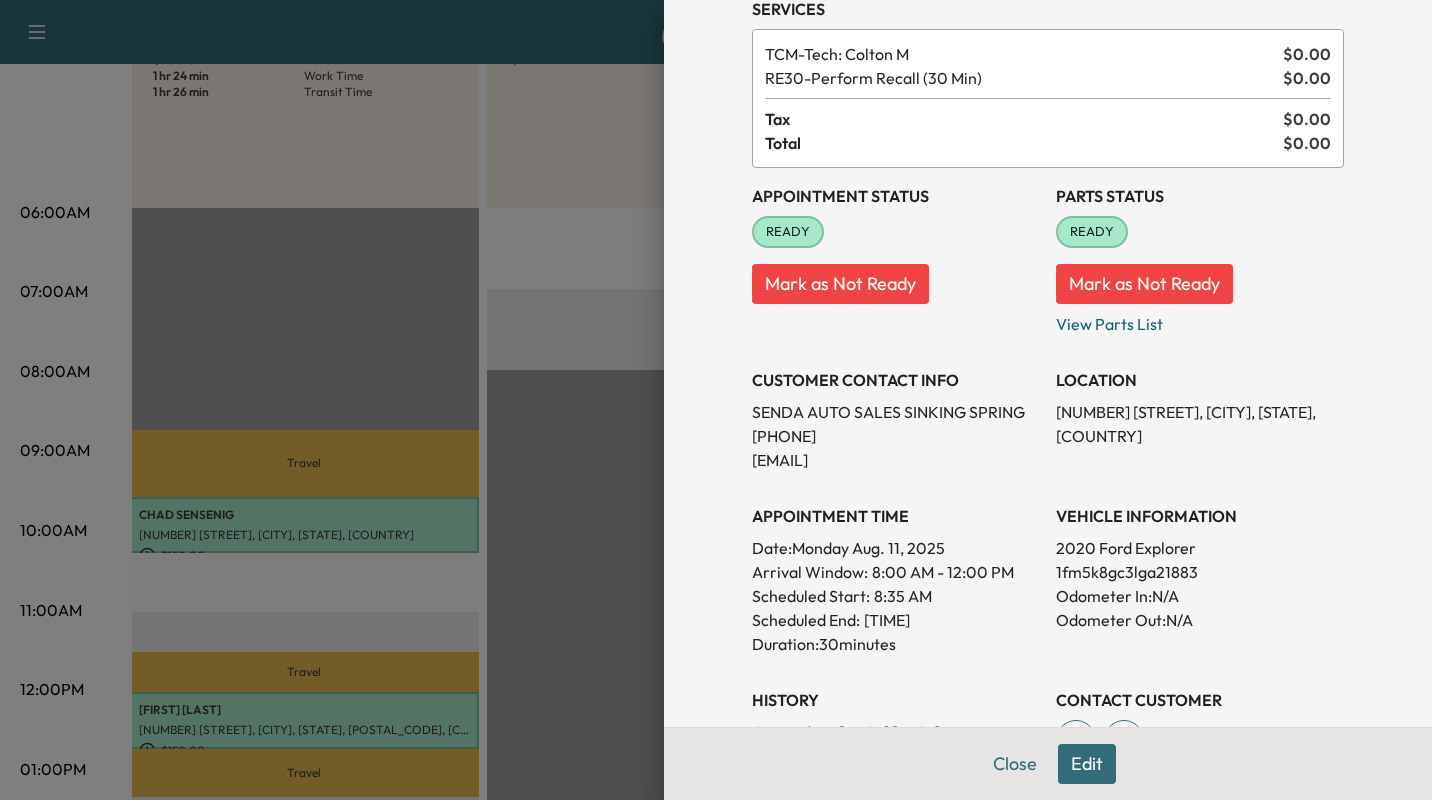 click on "Close Edit" at bounding box center [1048, 763] 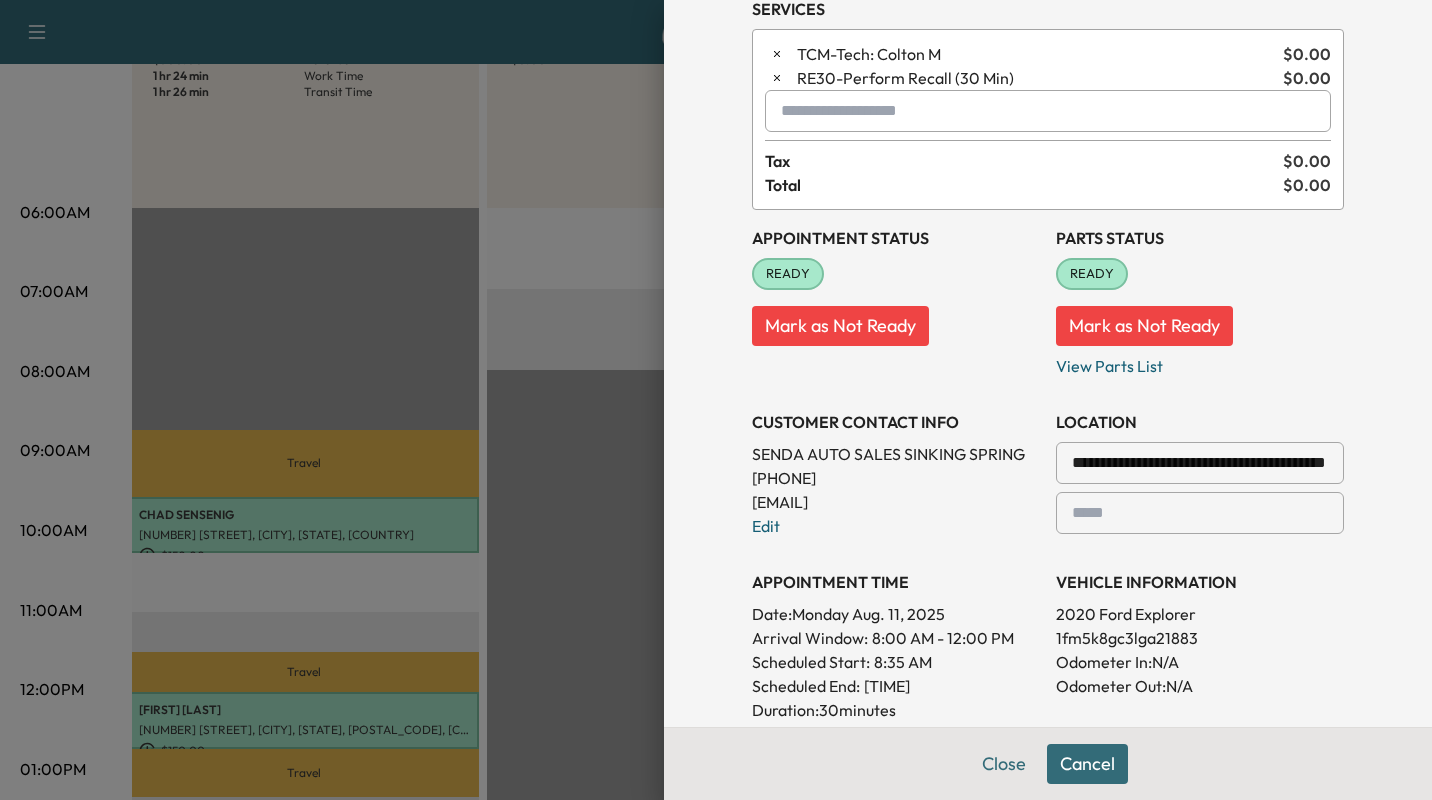 scroll, scrollTop: 335, scrollLeft: 0, axis: vertical 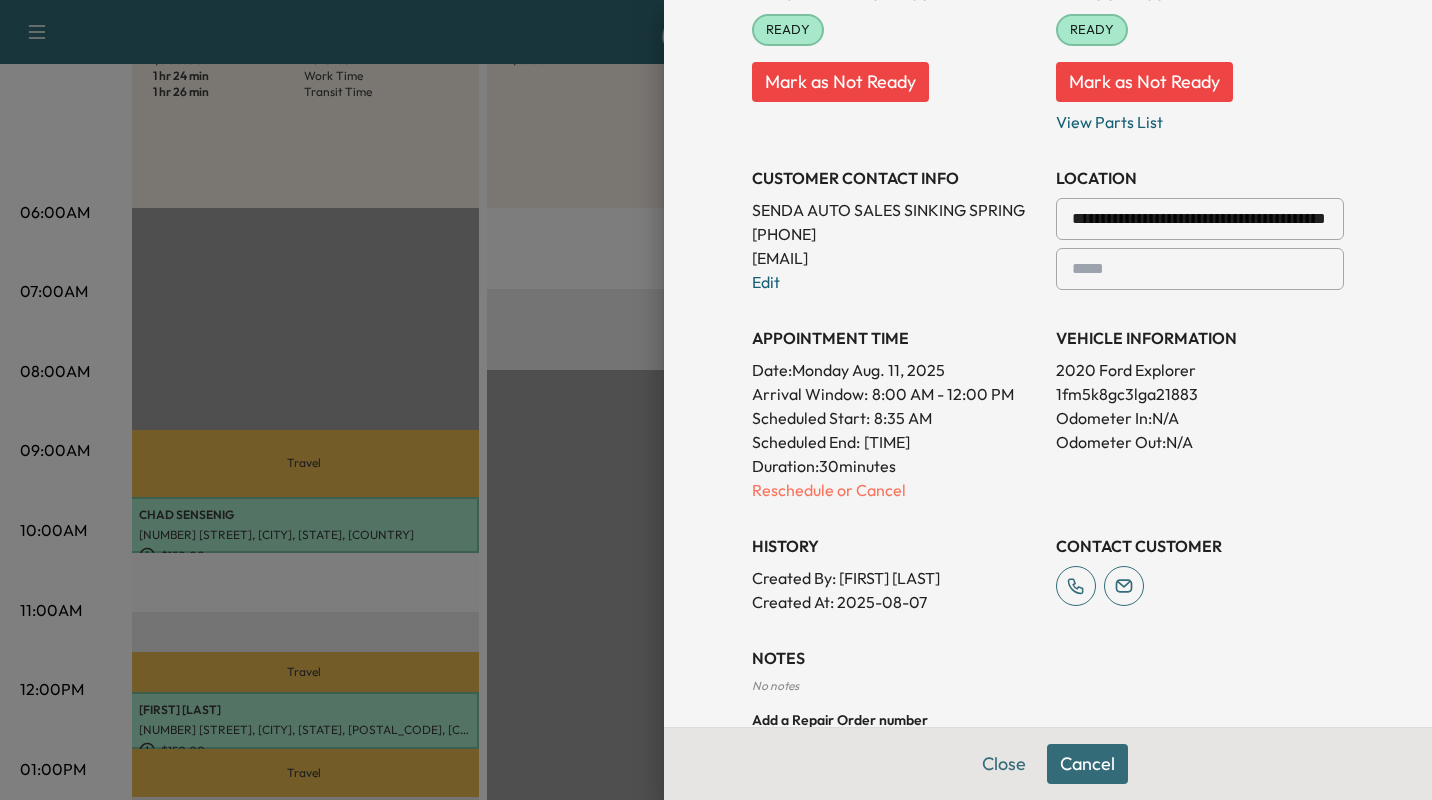 click on "Reschedule or Cancel" at bounding box center [896, 490] 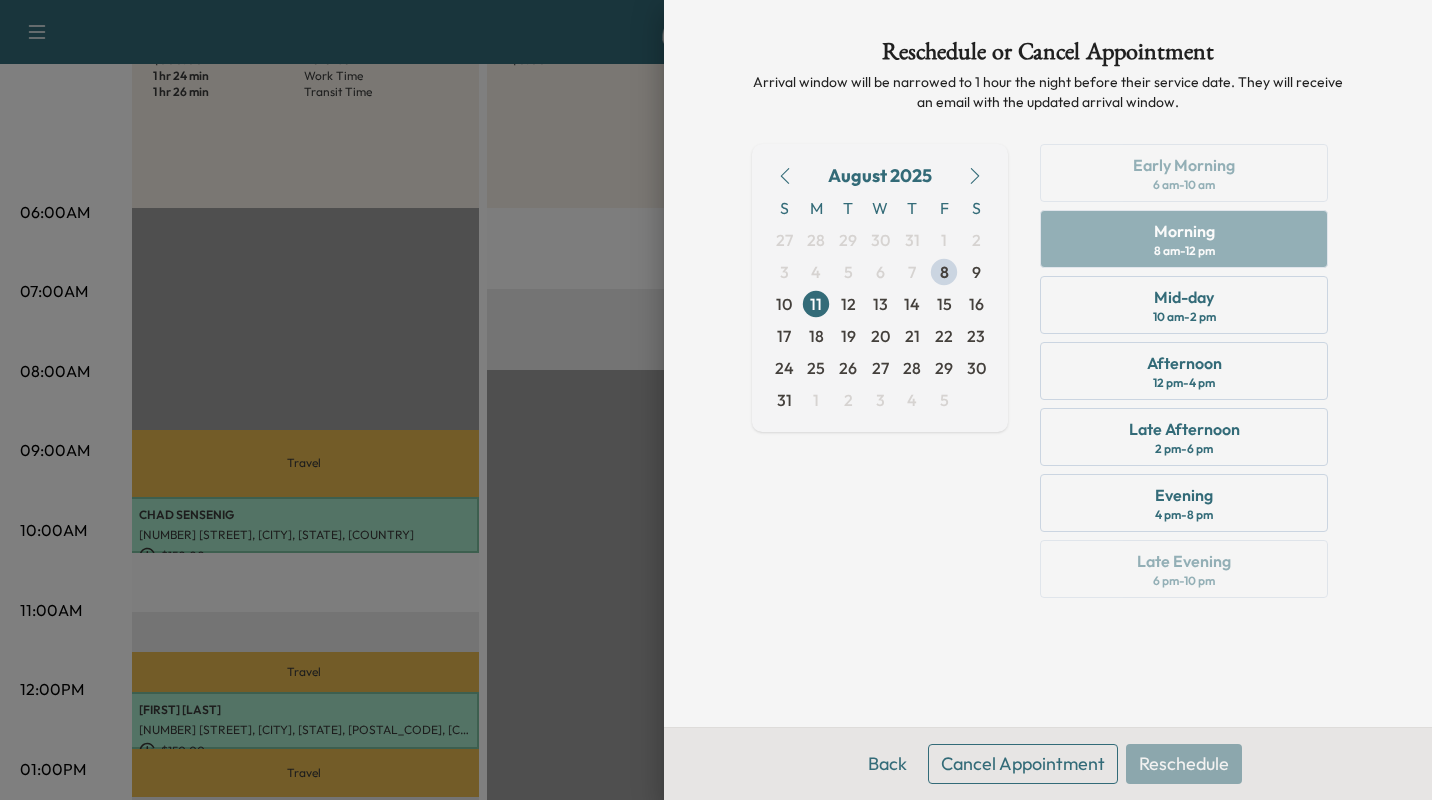 click on "8" at bounding box center (944, 272) 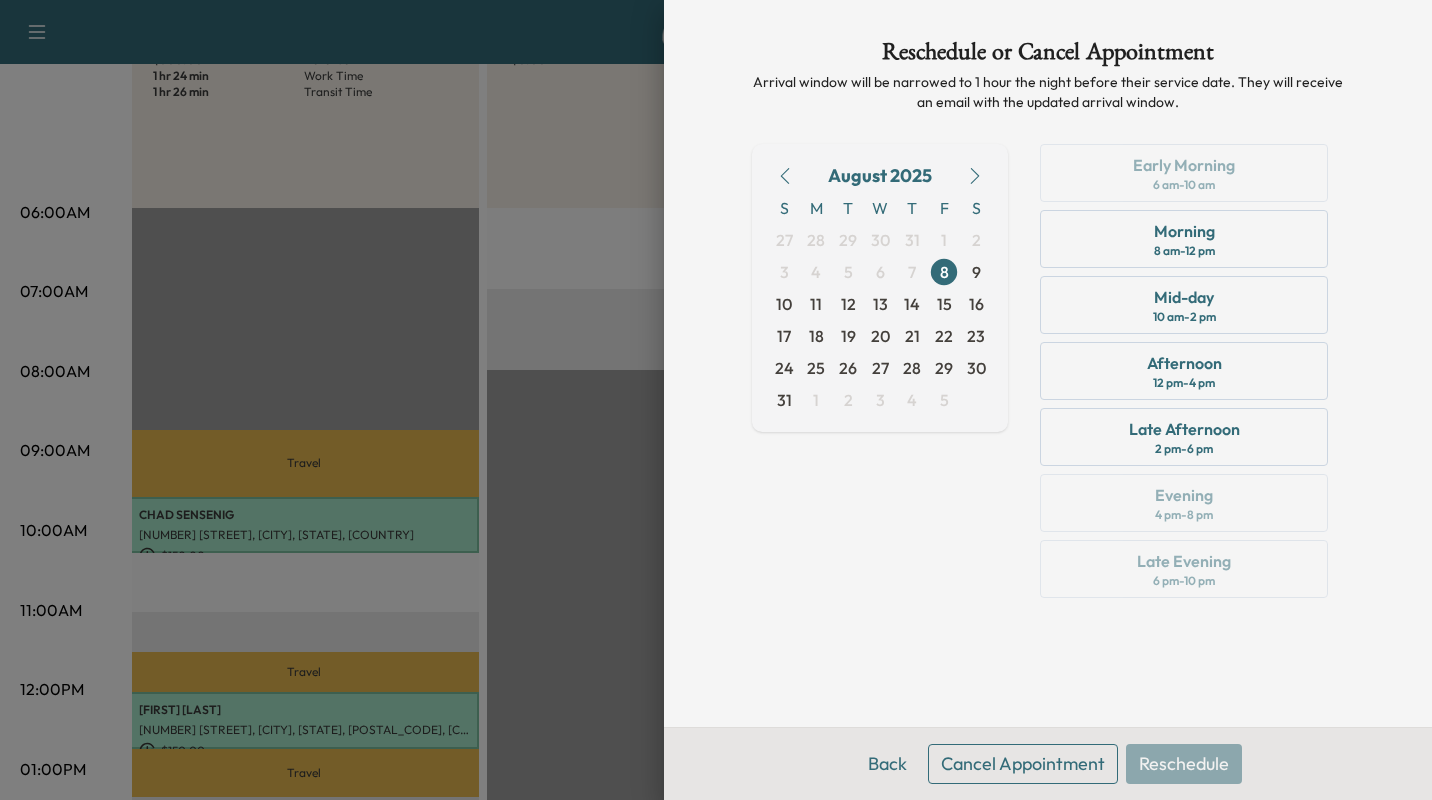 click on "Morning 8 am  -  12 pm" at bounding box center [1184, 239] 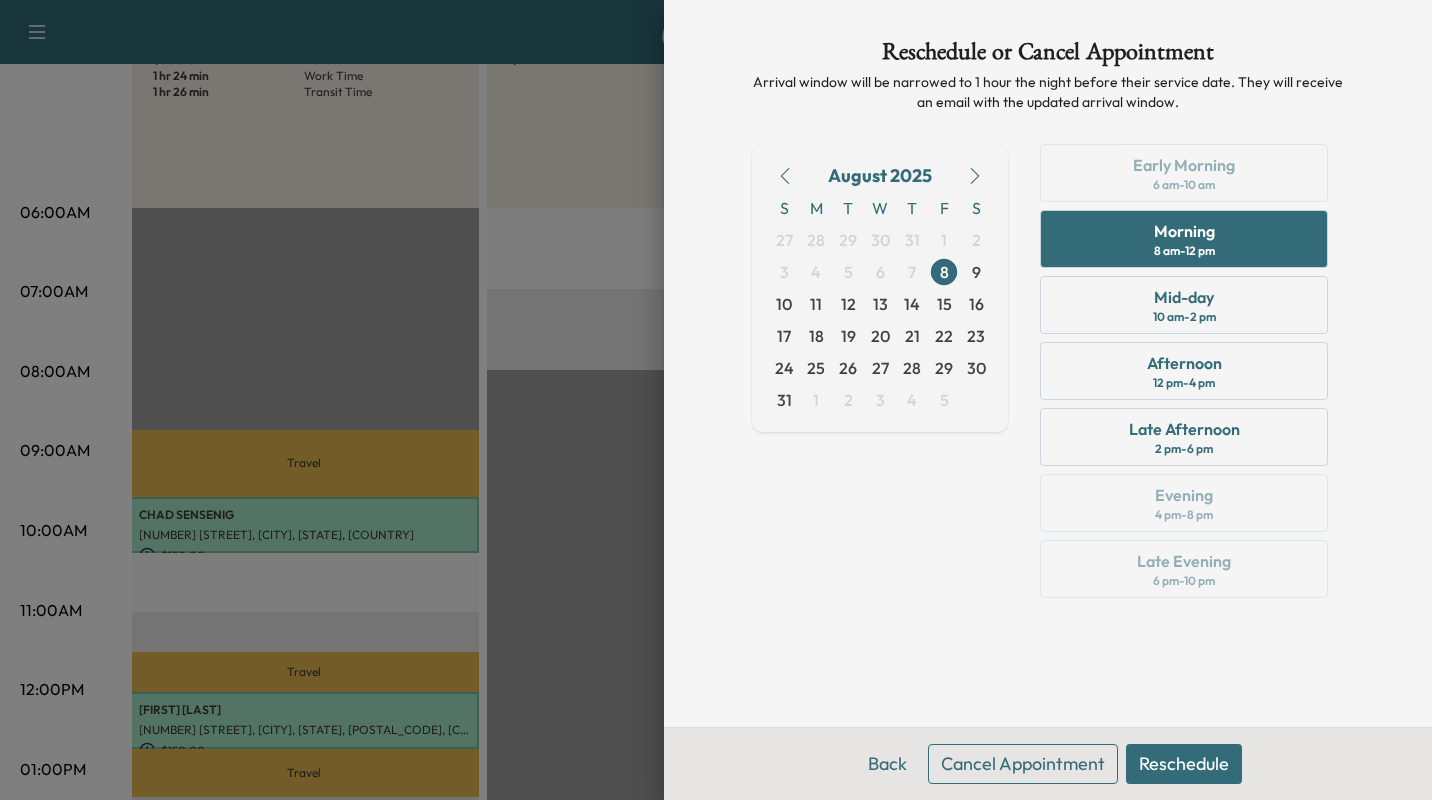 click on "Reschedule" at bounding box center [1184, 764] 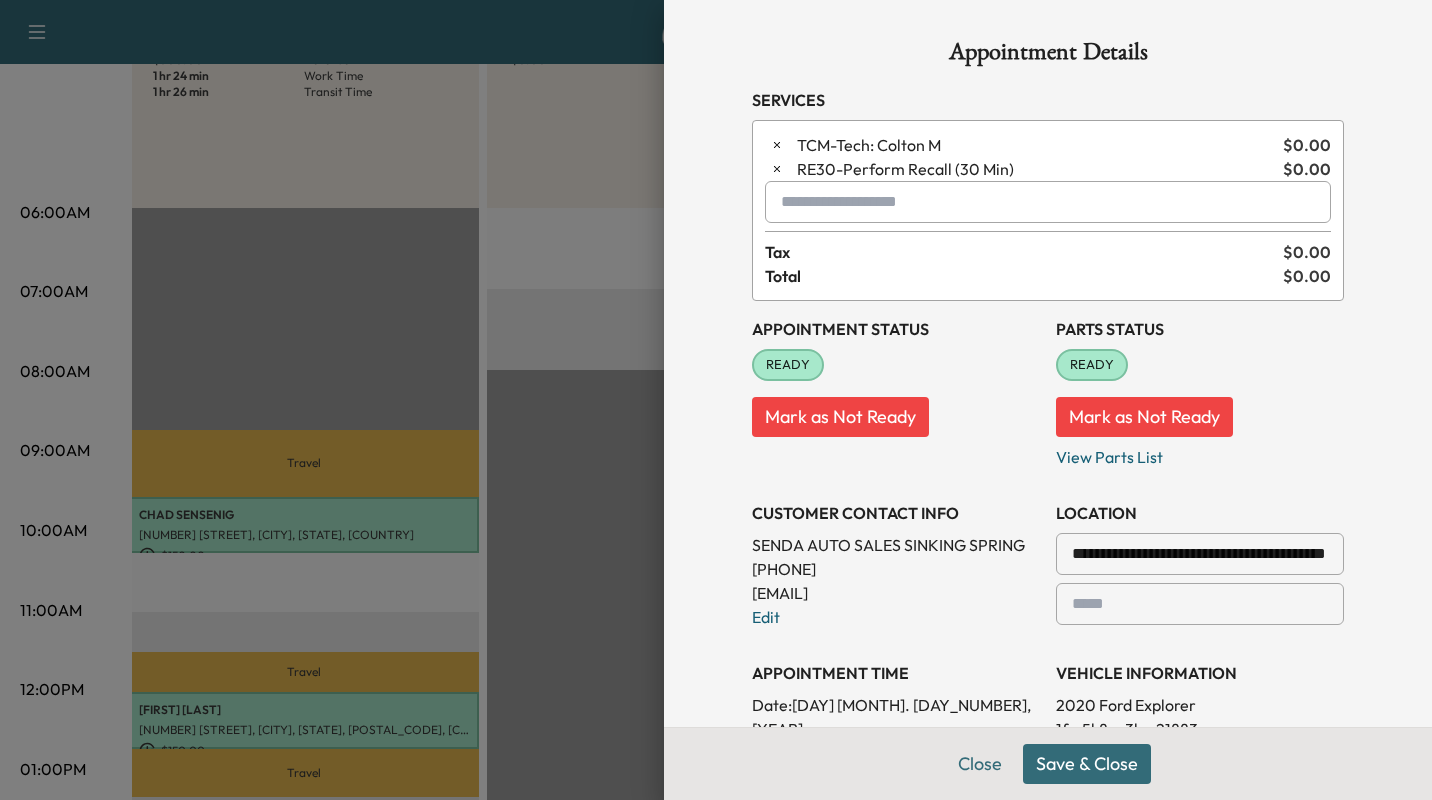 click on "Save & Close" at bounding box center [1087, 764] 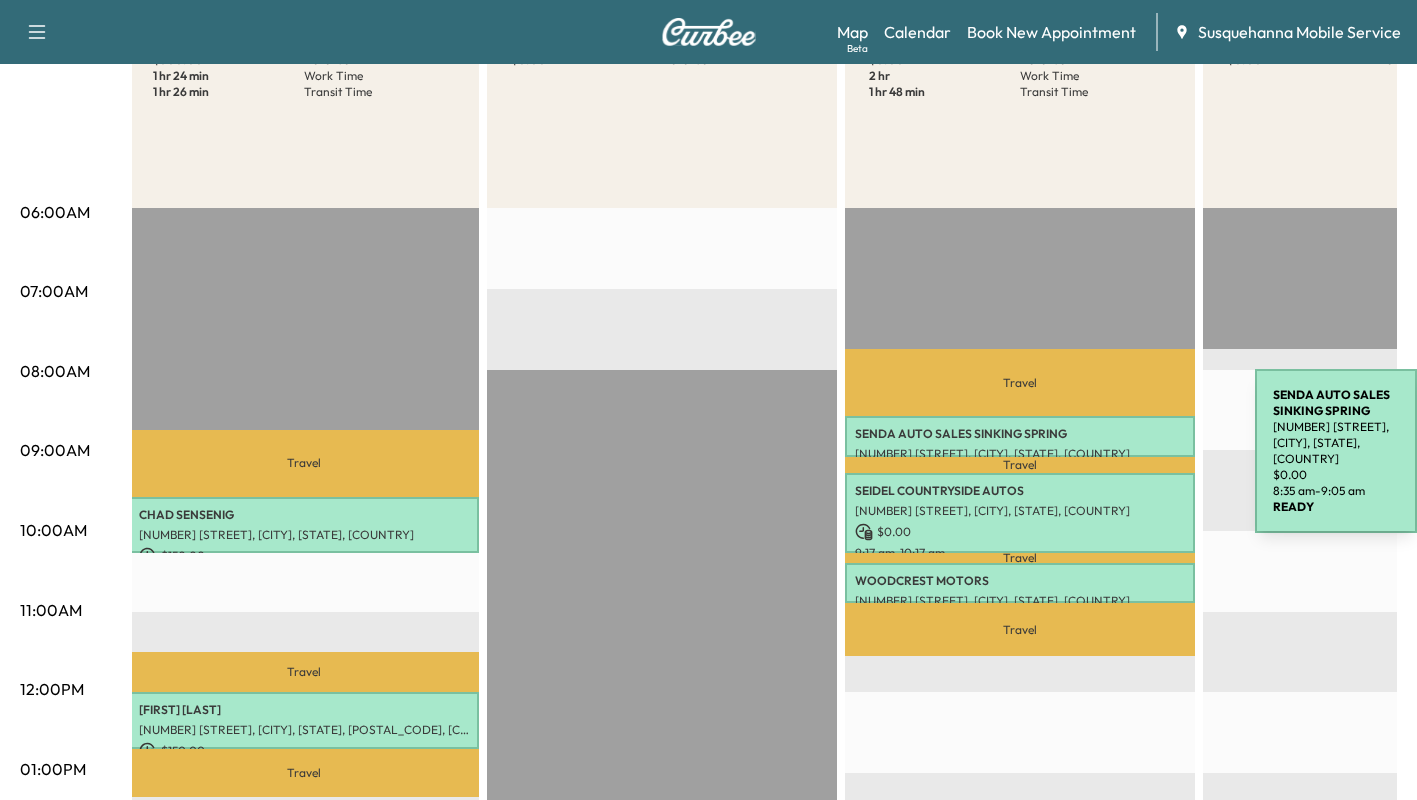click on "SENDA   AUTO SALES SINKING SPRING" at bounding box center [1020, 434] 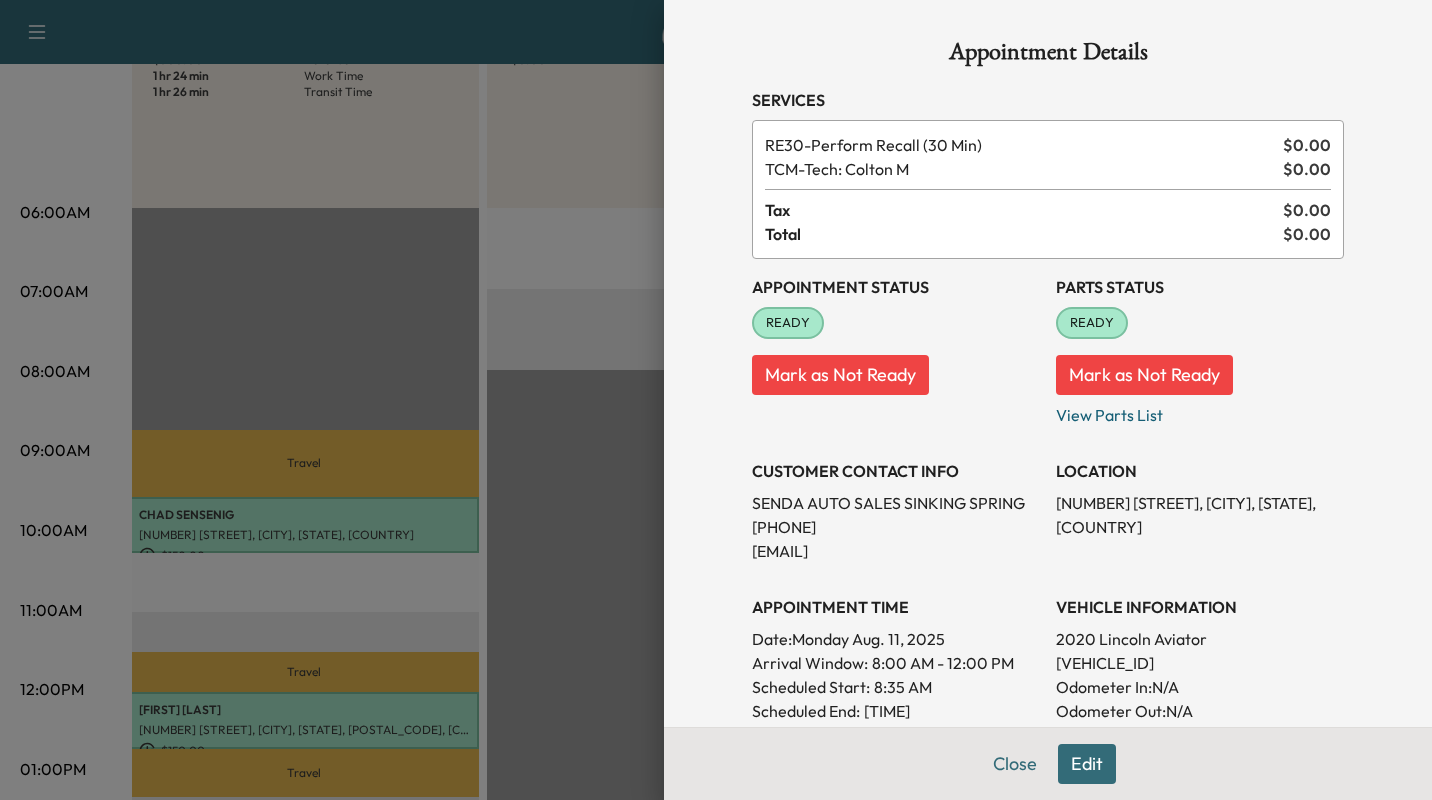 click on "Edit" at bounding box center (1087, 764) 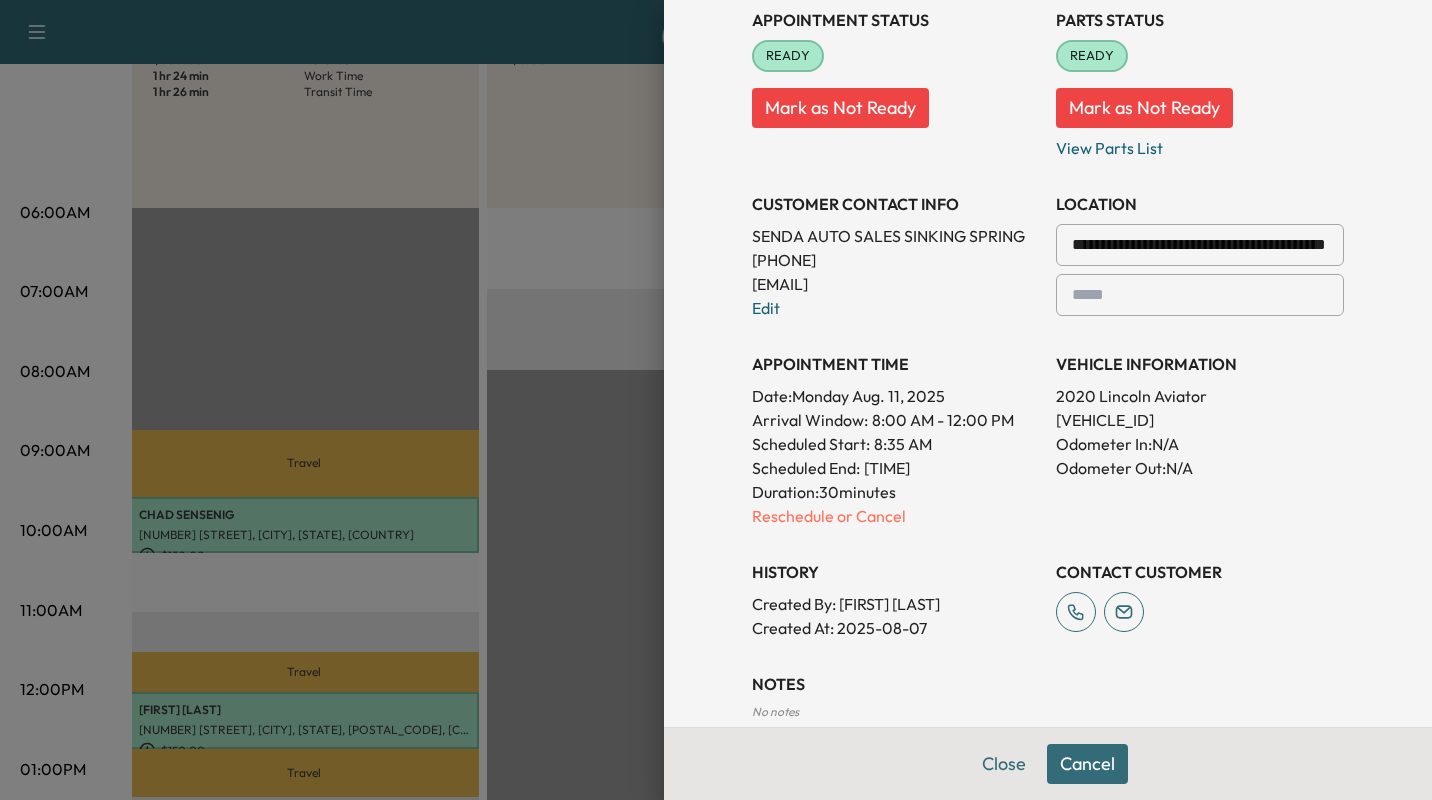 scroll, scrollTop: 310, scrollLeft: 0, axis: vertical 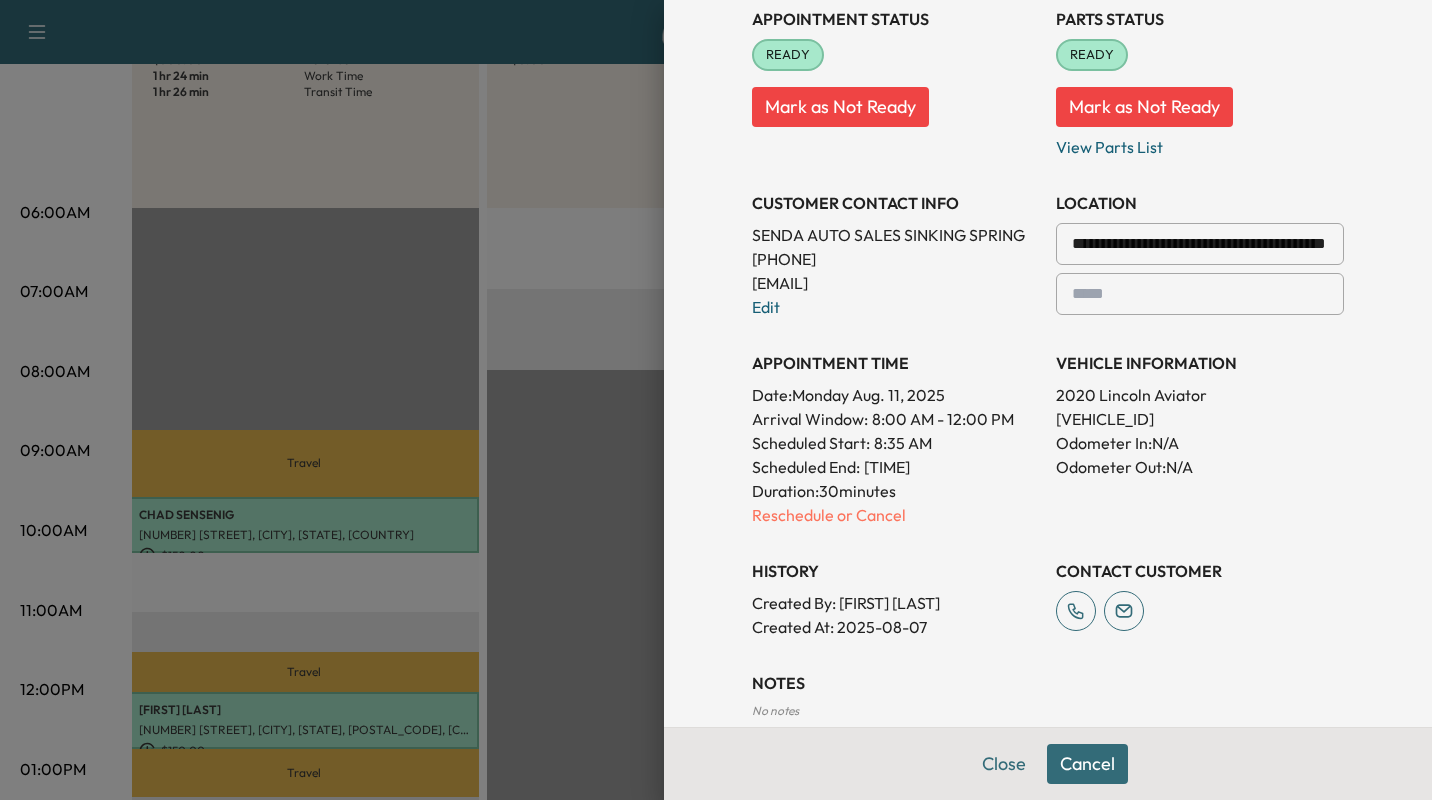 click on "Reschedule or Cancel" at bounding box center [896, 515] 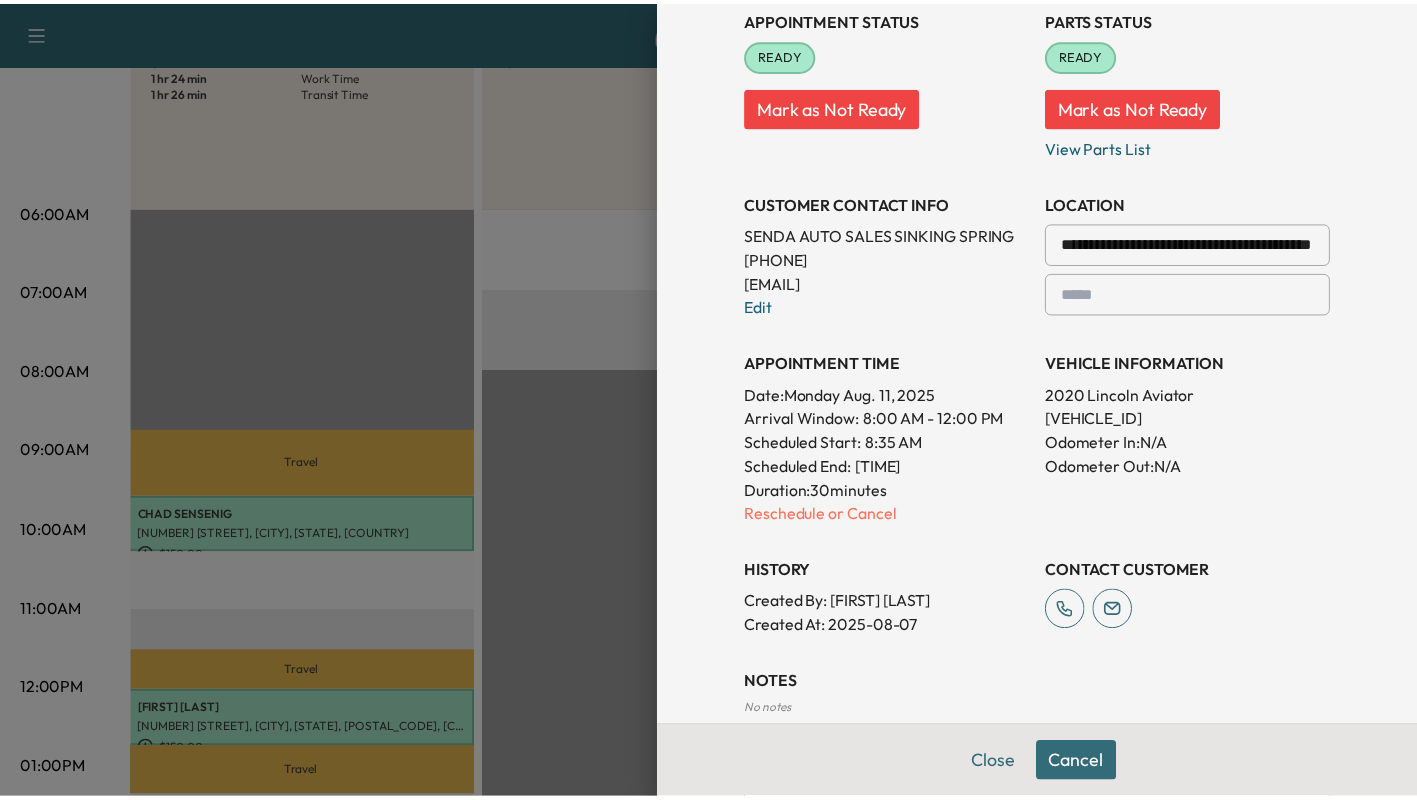 scroll, scrollTop: 0, scrollLeft: 0, axis: both 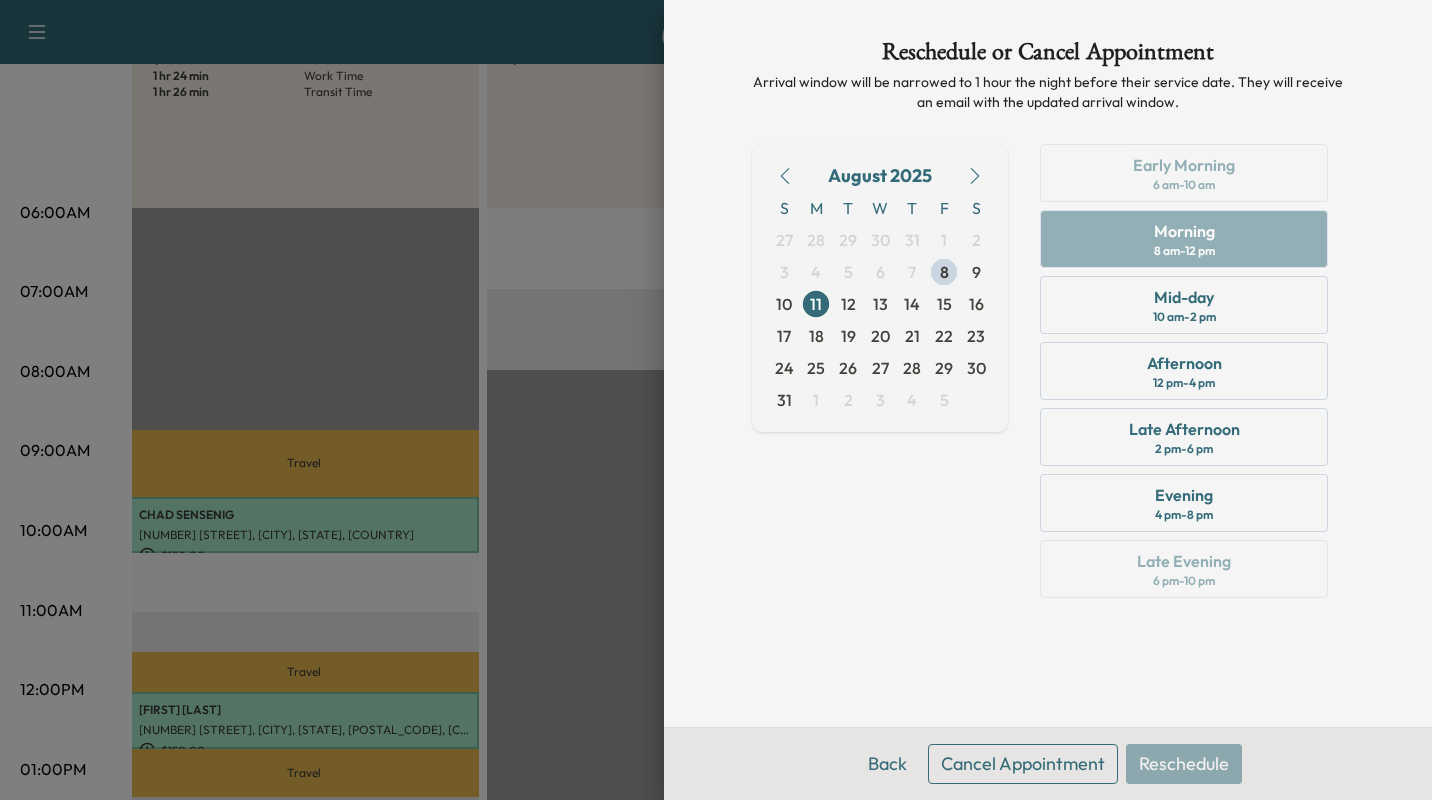 click on "8" at bounding box center (944, 272) 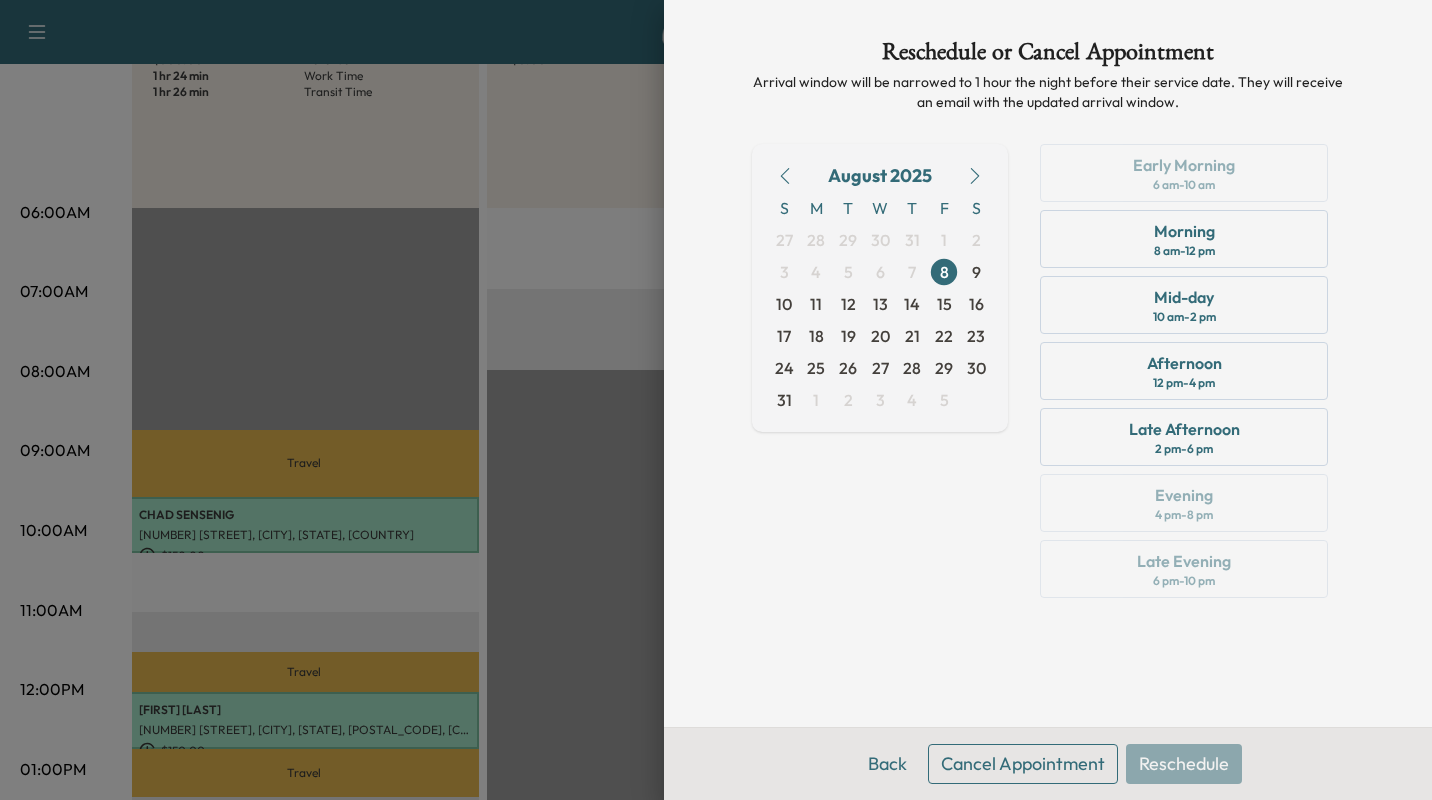 click on "Morning" at bounding box center (1184, 231) 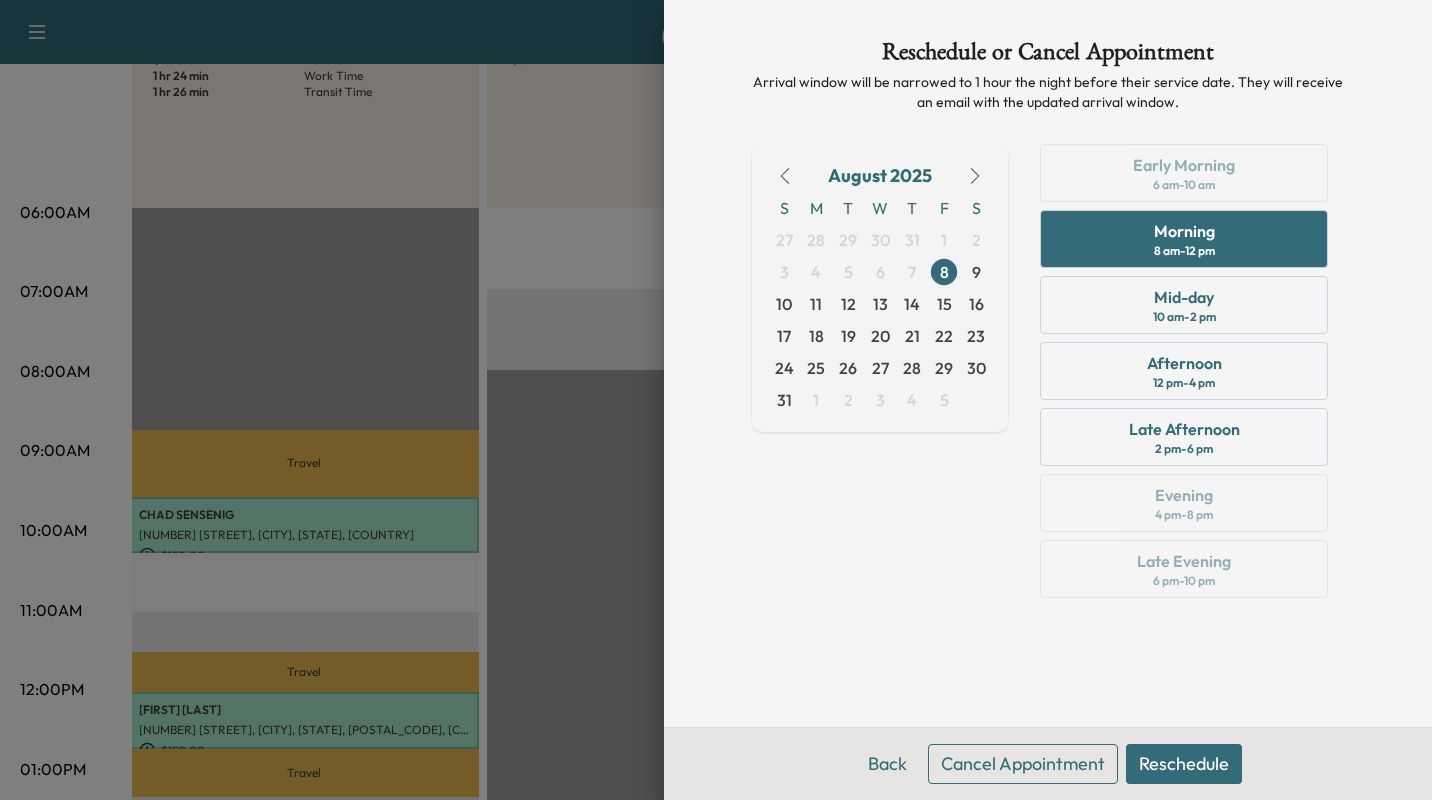 click on "Reschedule" at bounding box center (1184, 764) 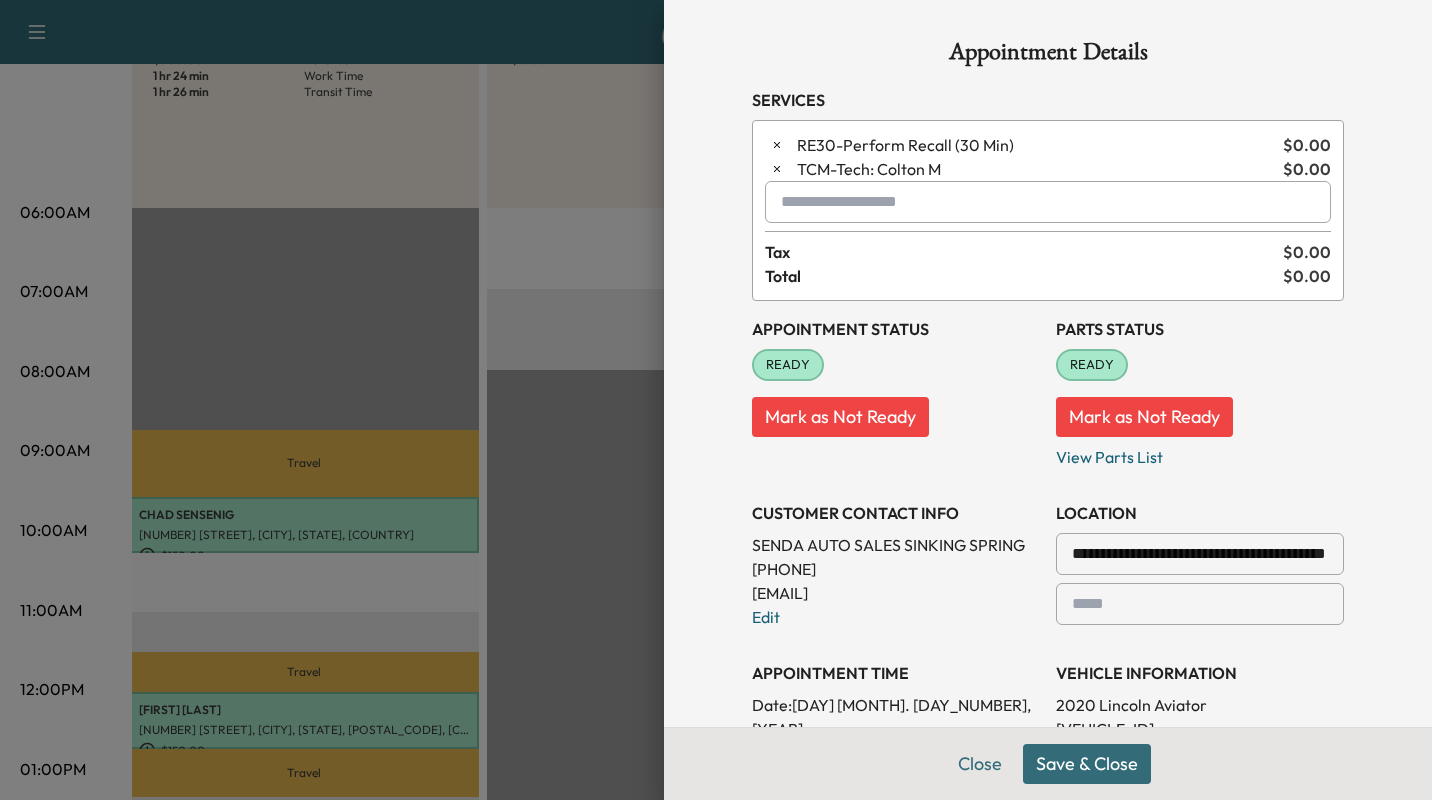 click on "Save & Close" at bounding box center [1087, 764] 